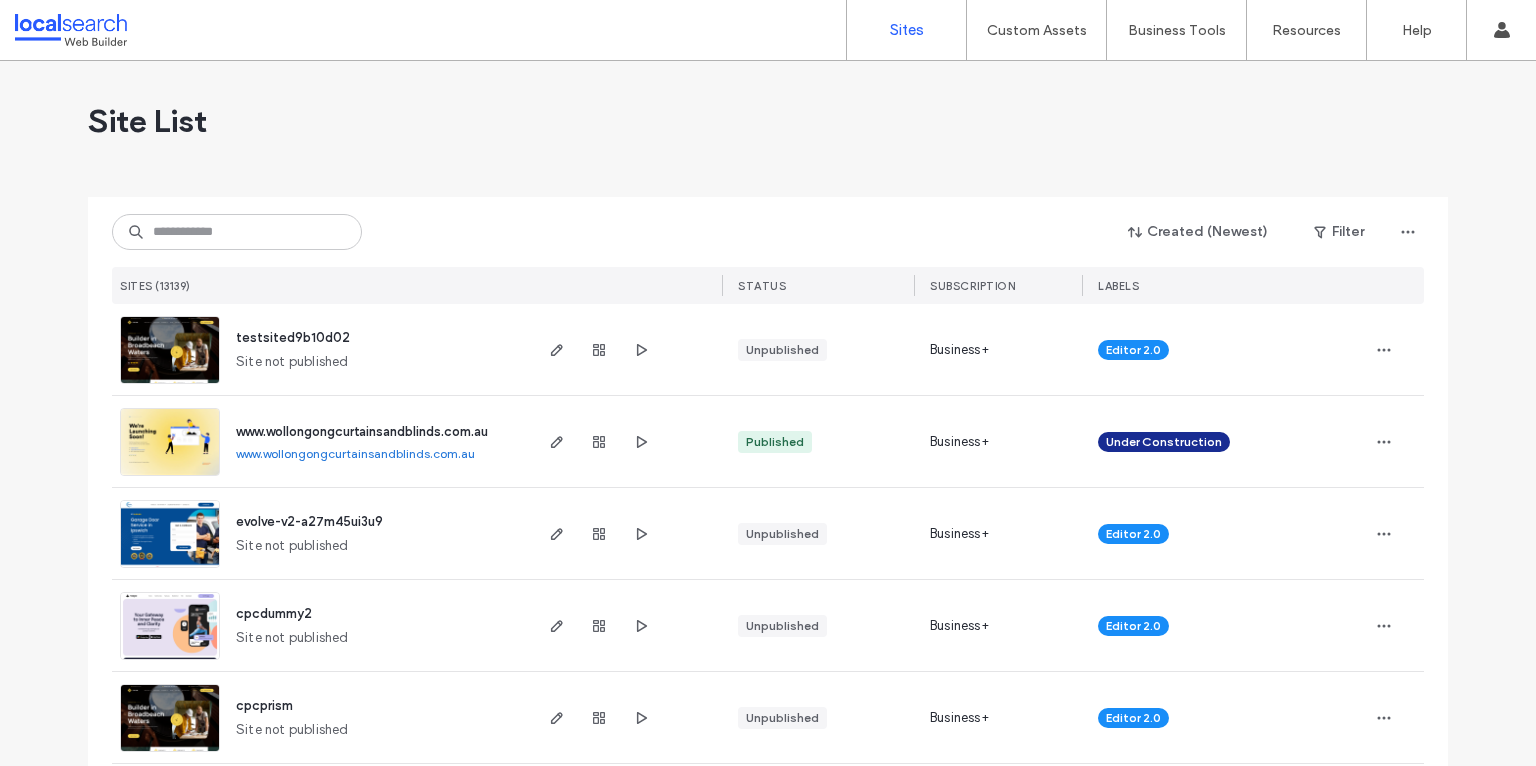 scroll, scrollTop: 0, scrollLeft: 0, axis: both 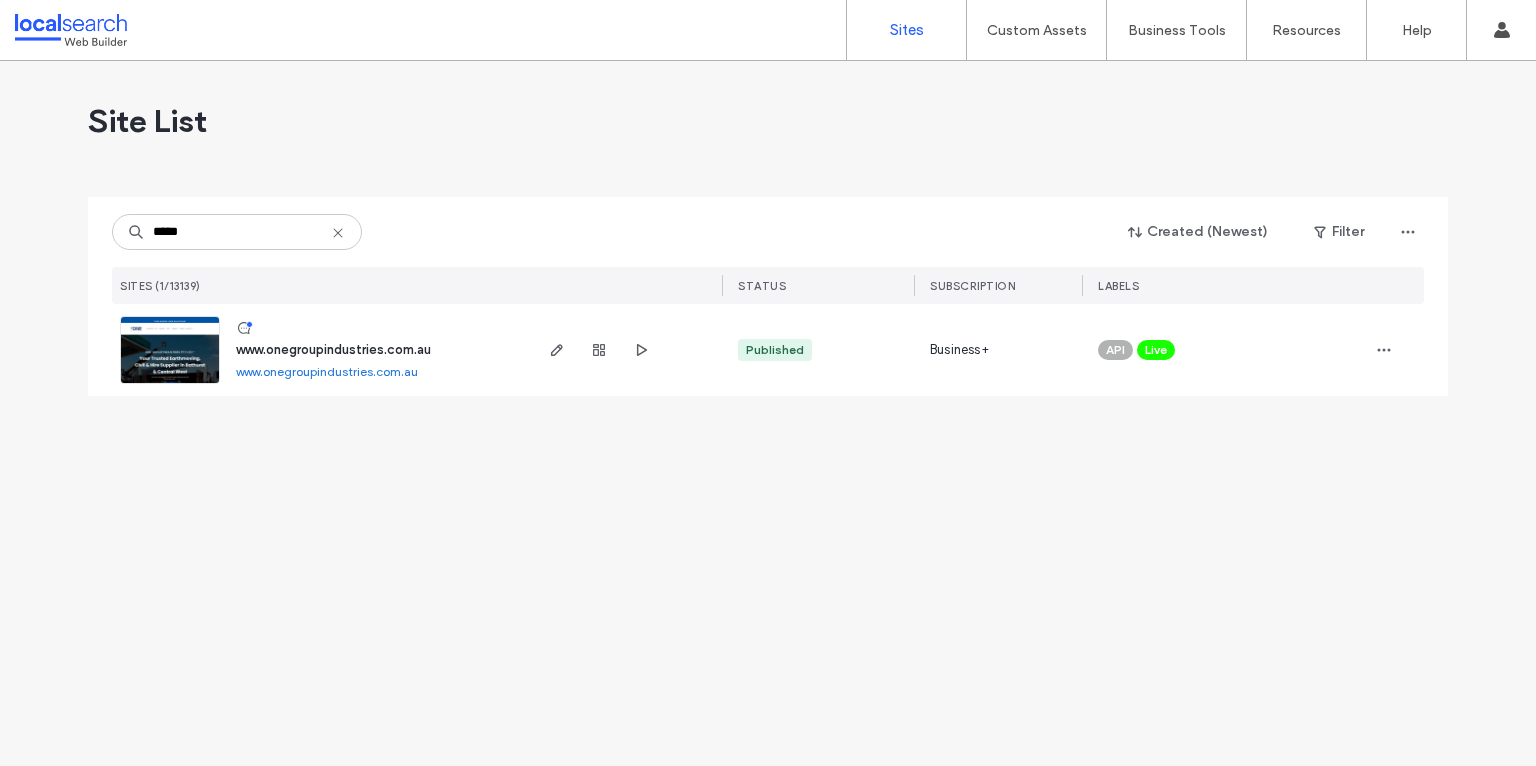 type on "*****" 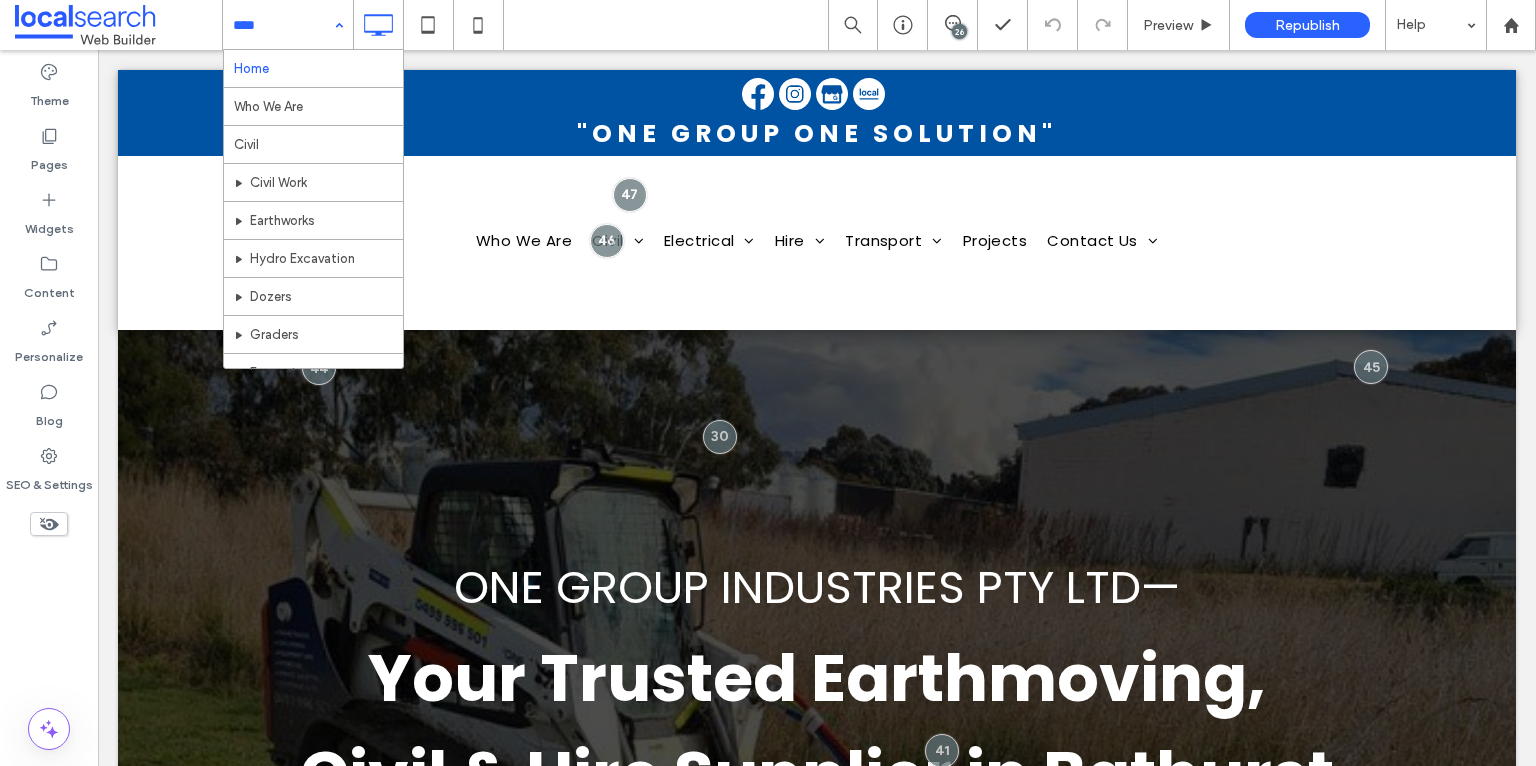 scroll, scrollTop: 0, scrollLeft: 0, axis: both 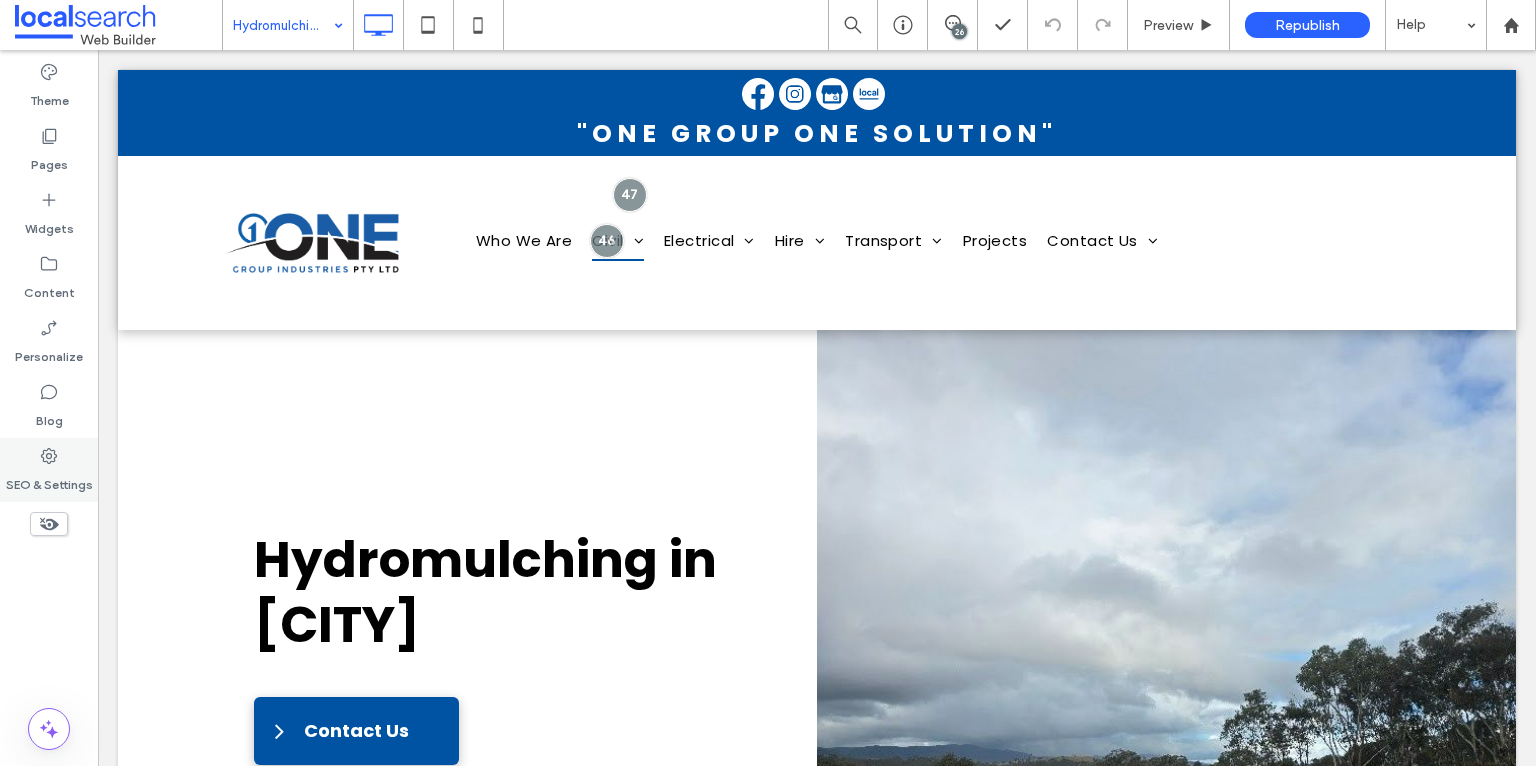 click 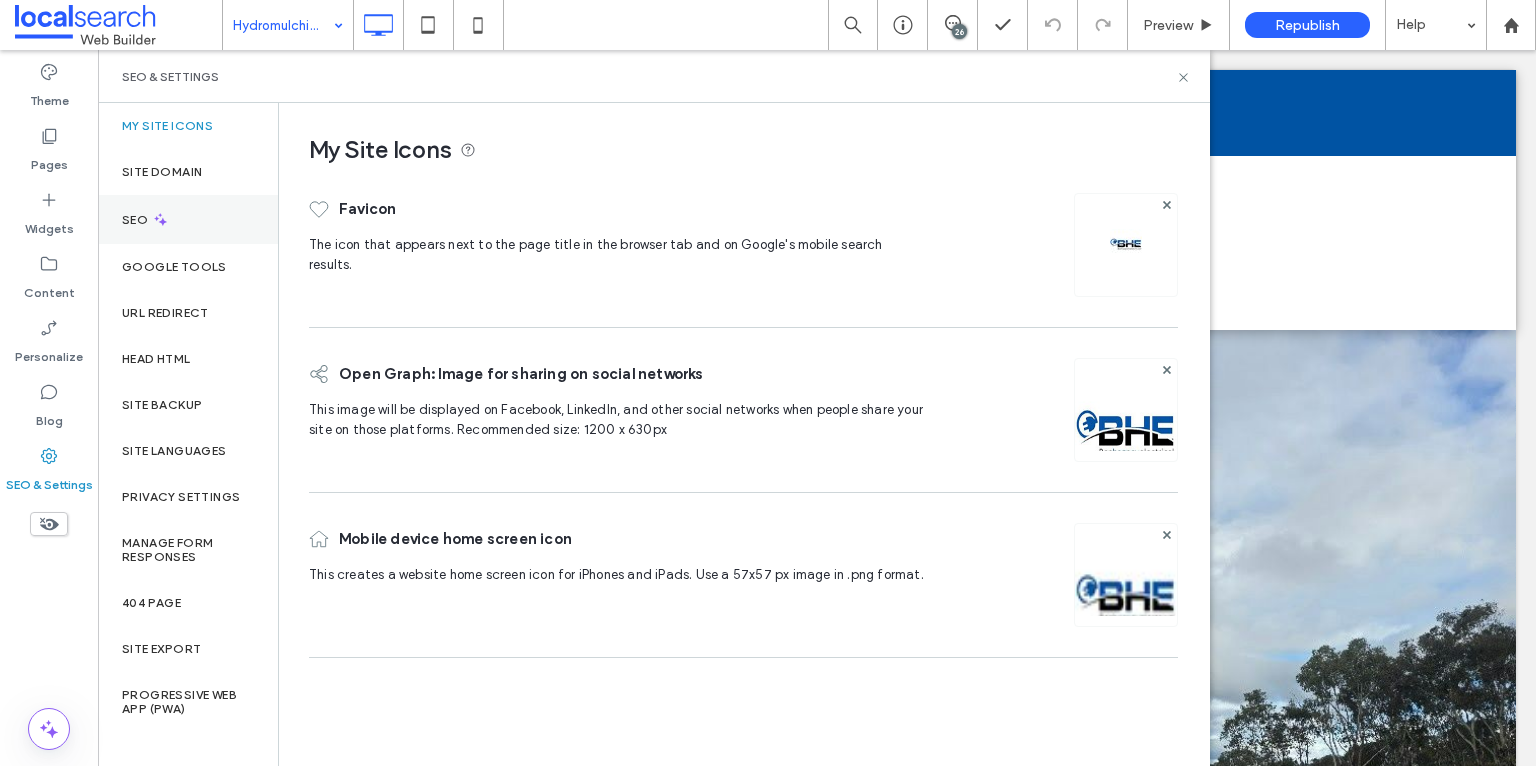 click 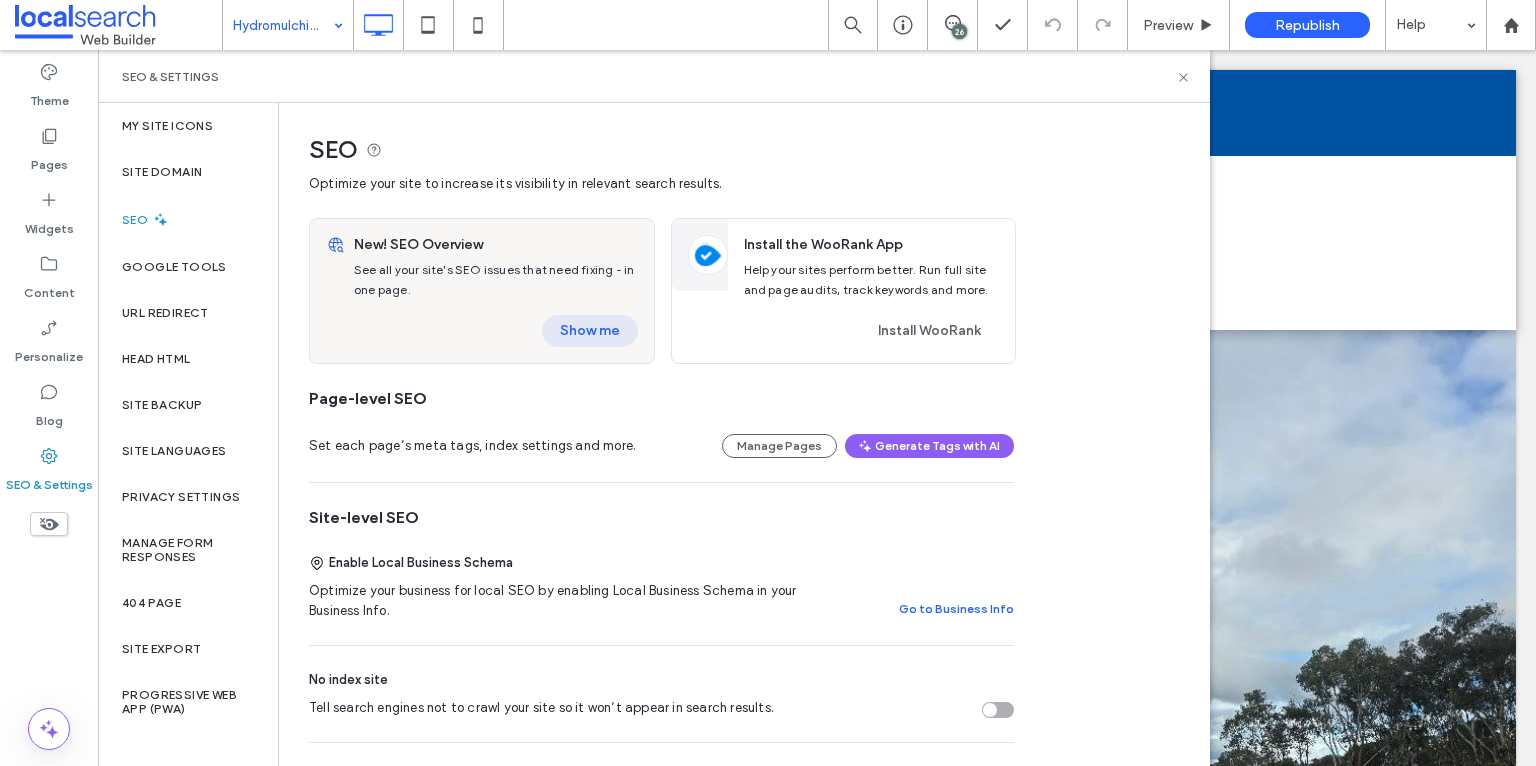 click on "Show me" at bounding box center [590, 331] 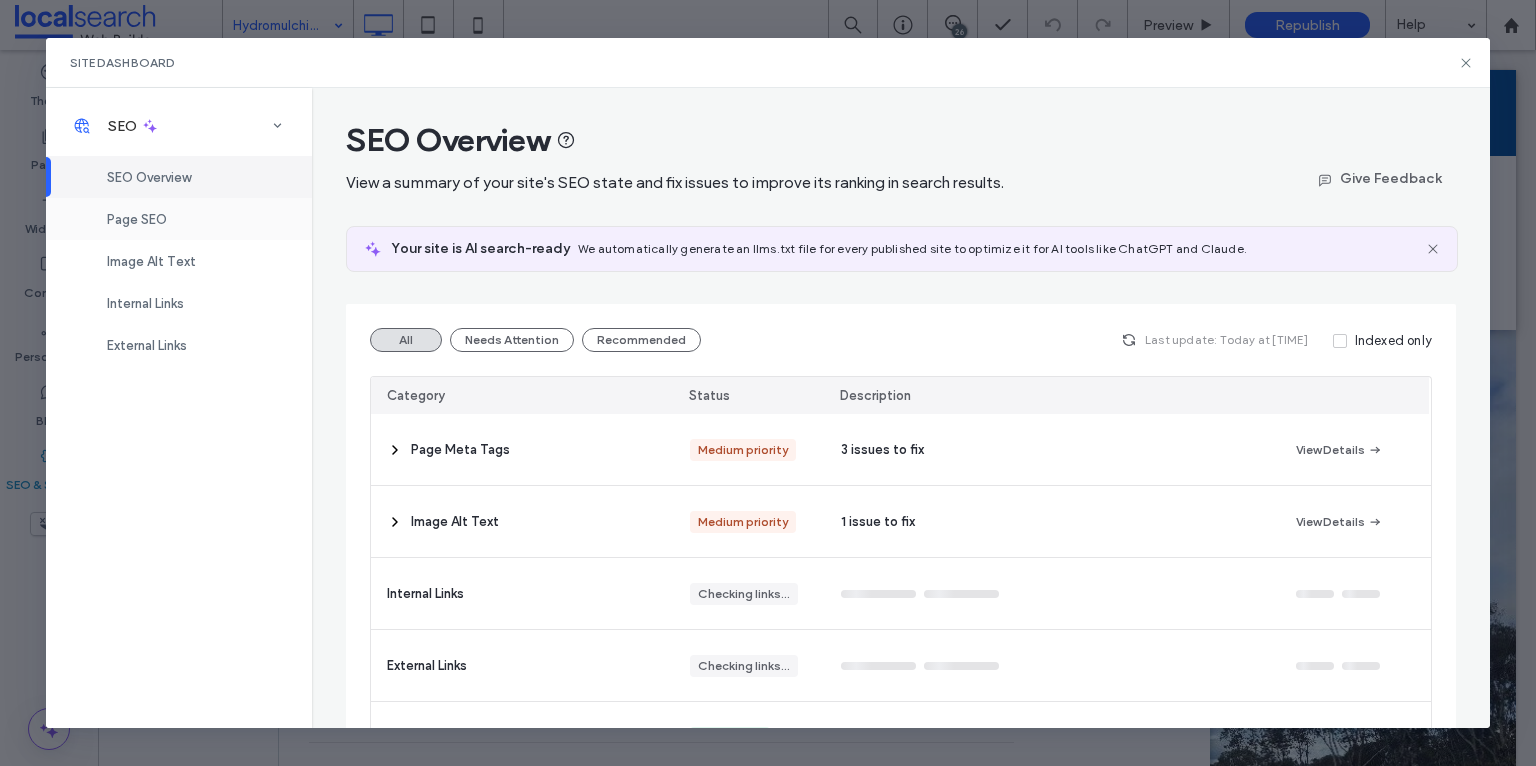 click on "Page SEO" at bounding box center (137, 219) 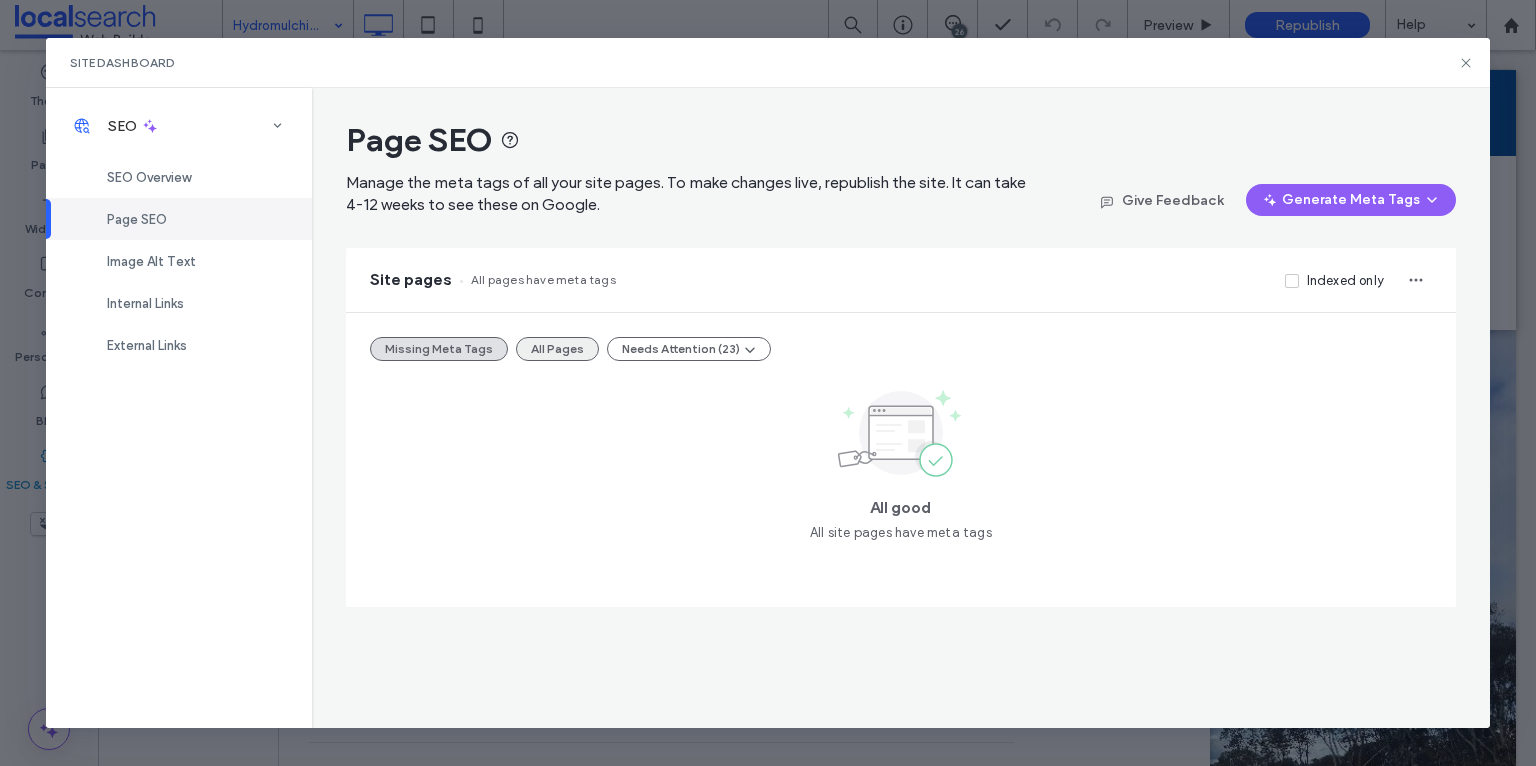 click on "All Pages" at bounding box center (557, 349) 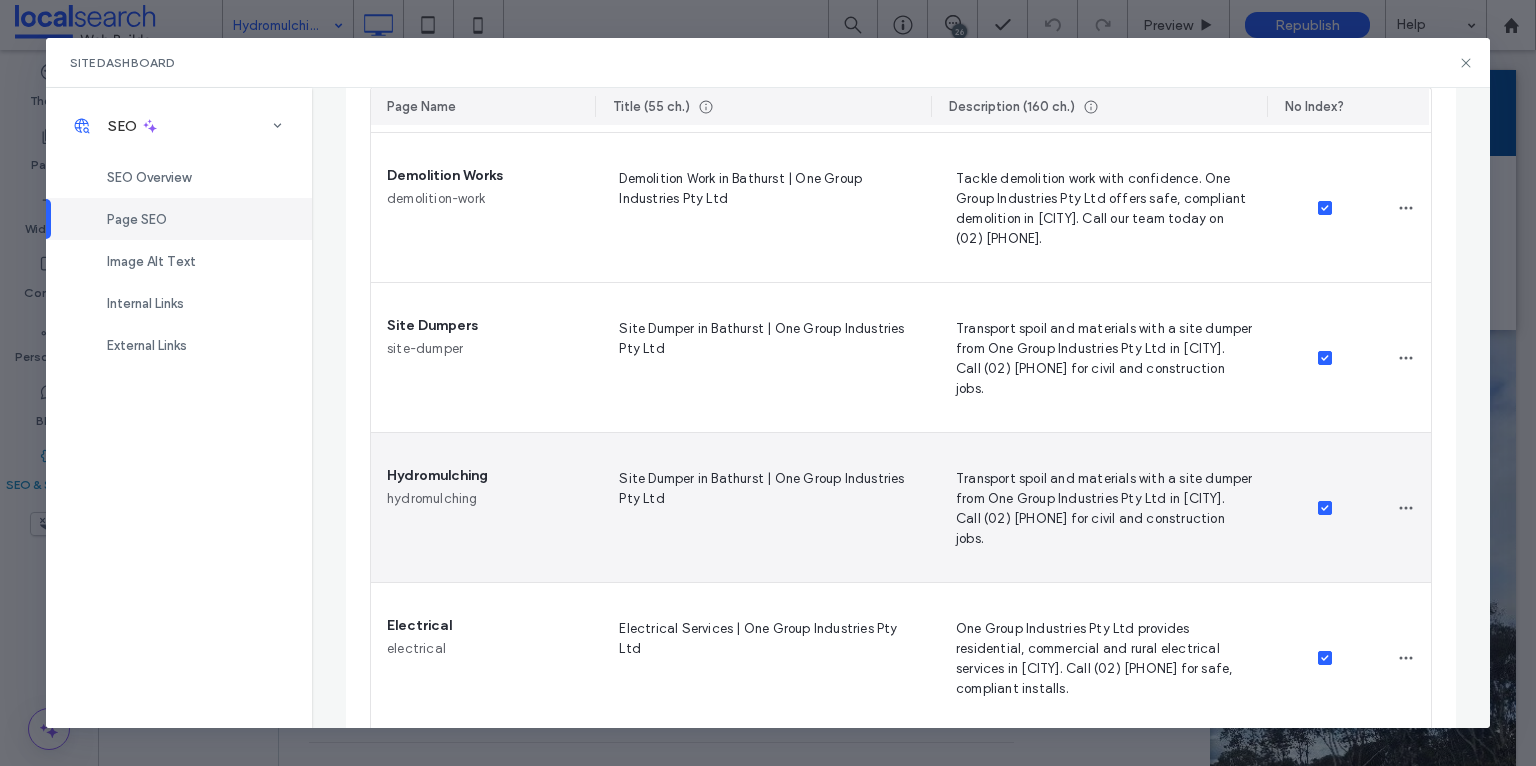 scroll, scrollTop: 2174, scrollLeft: 0, axis: vertical 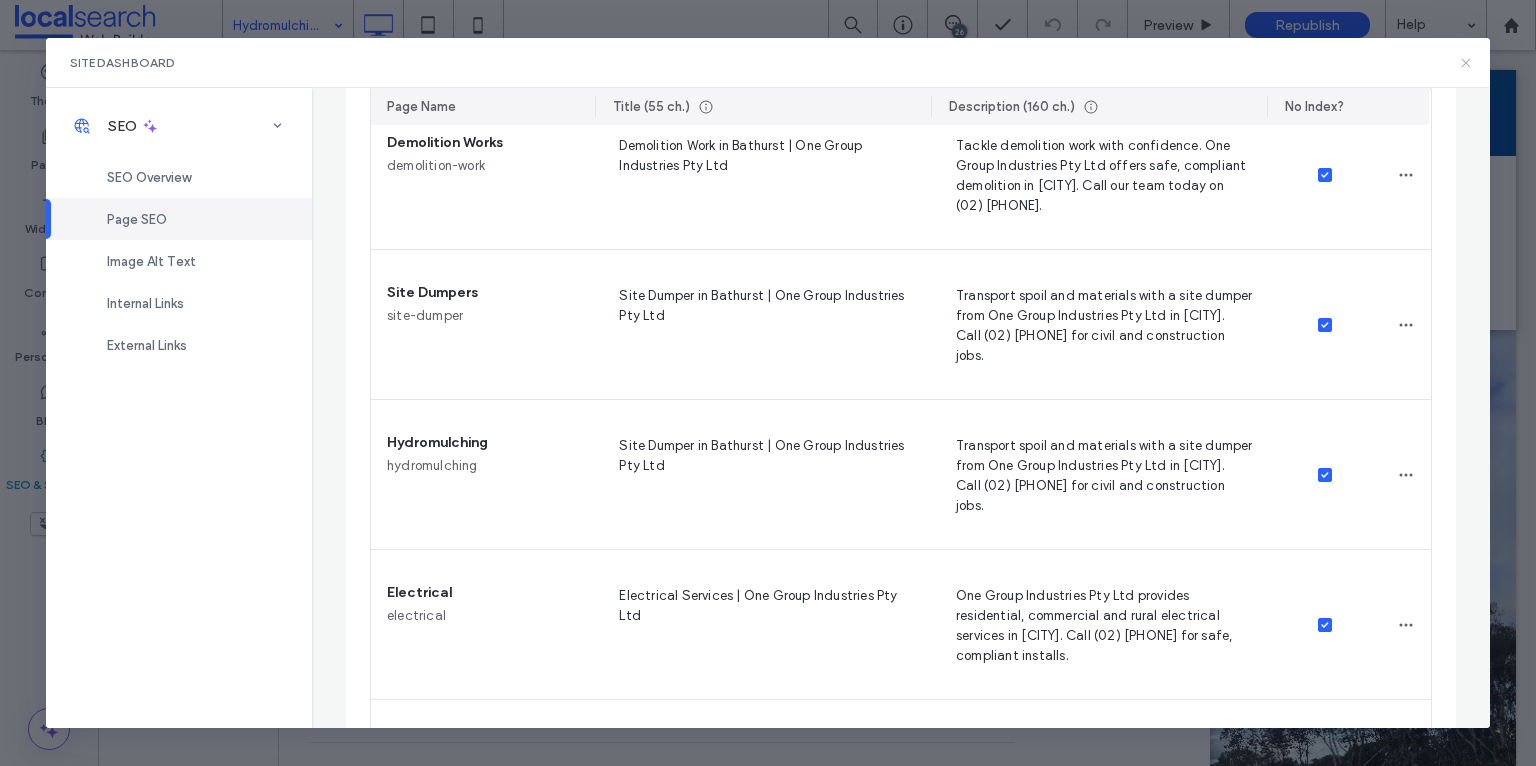click 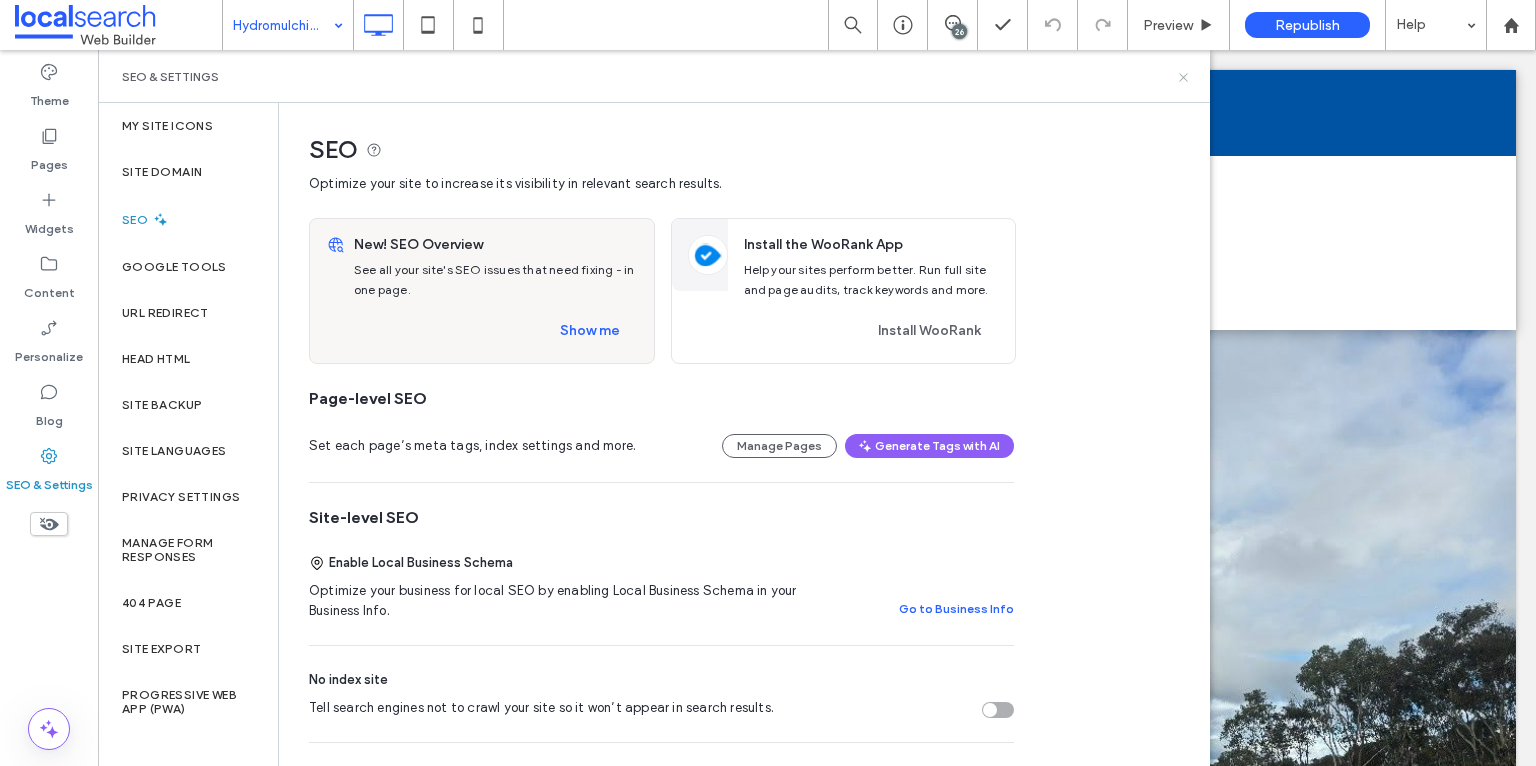 click 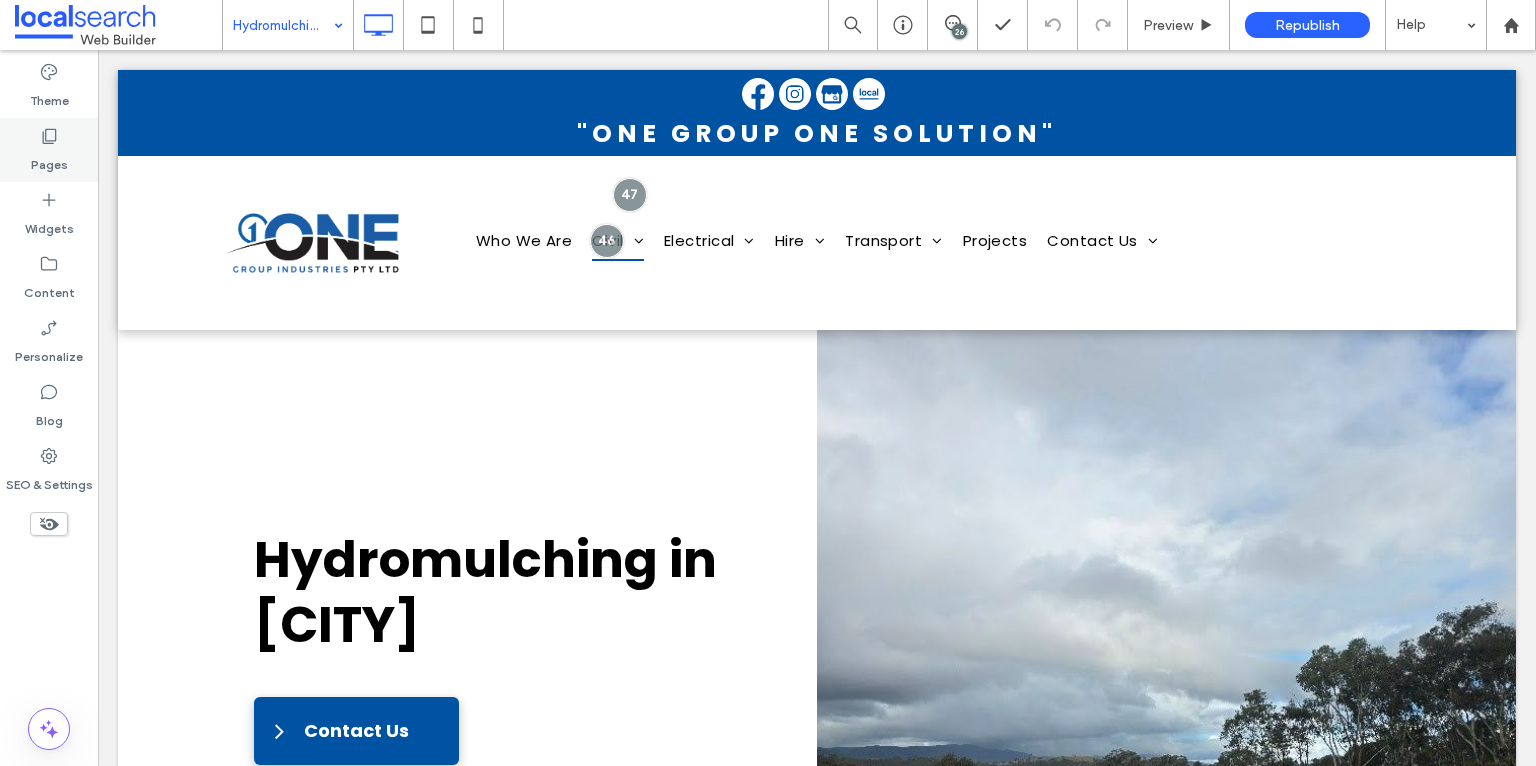 click 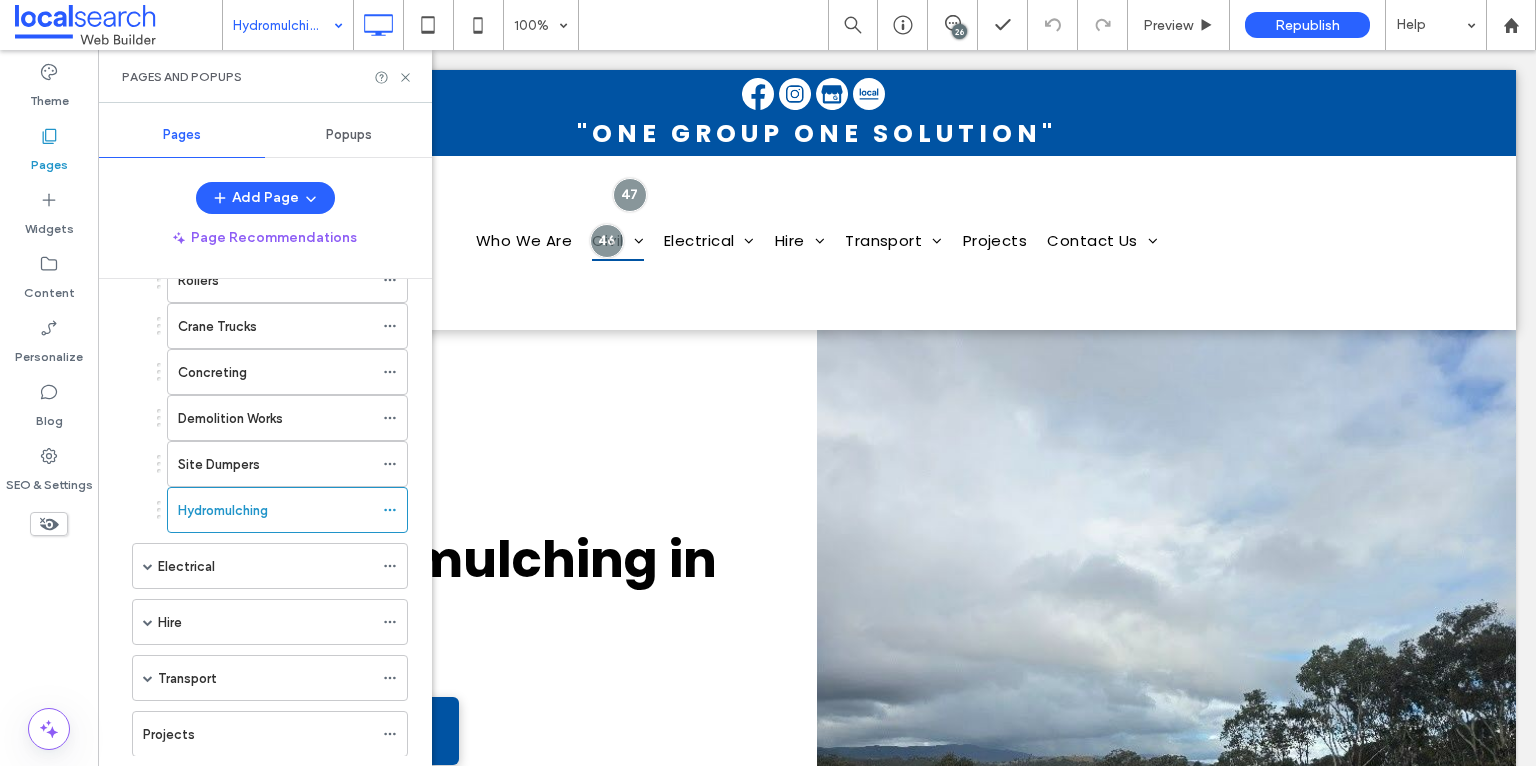 scroll, scrollTop: 556, scrollLeft: 0, axis: vertical 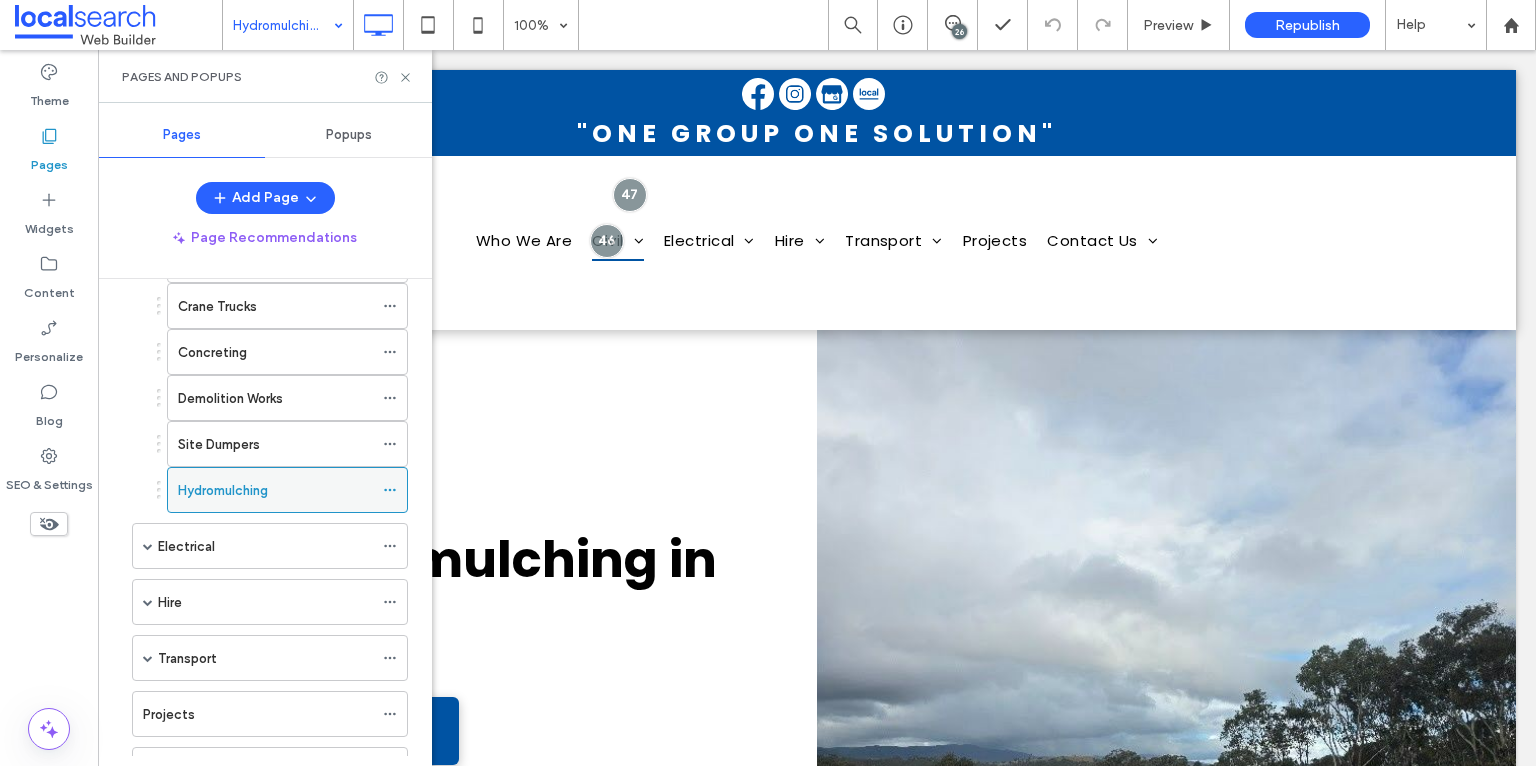 click 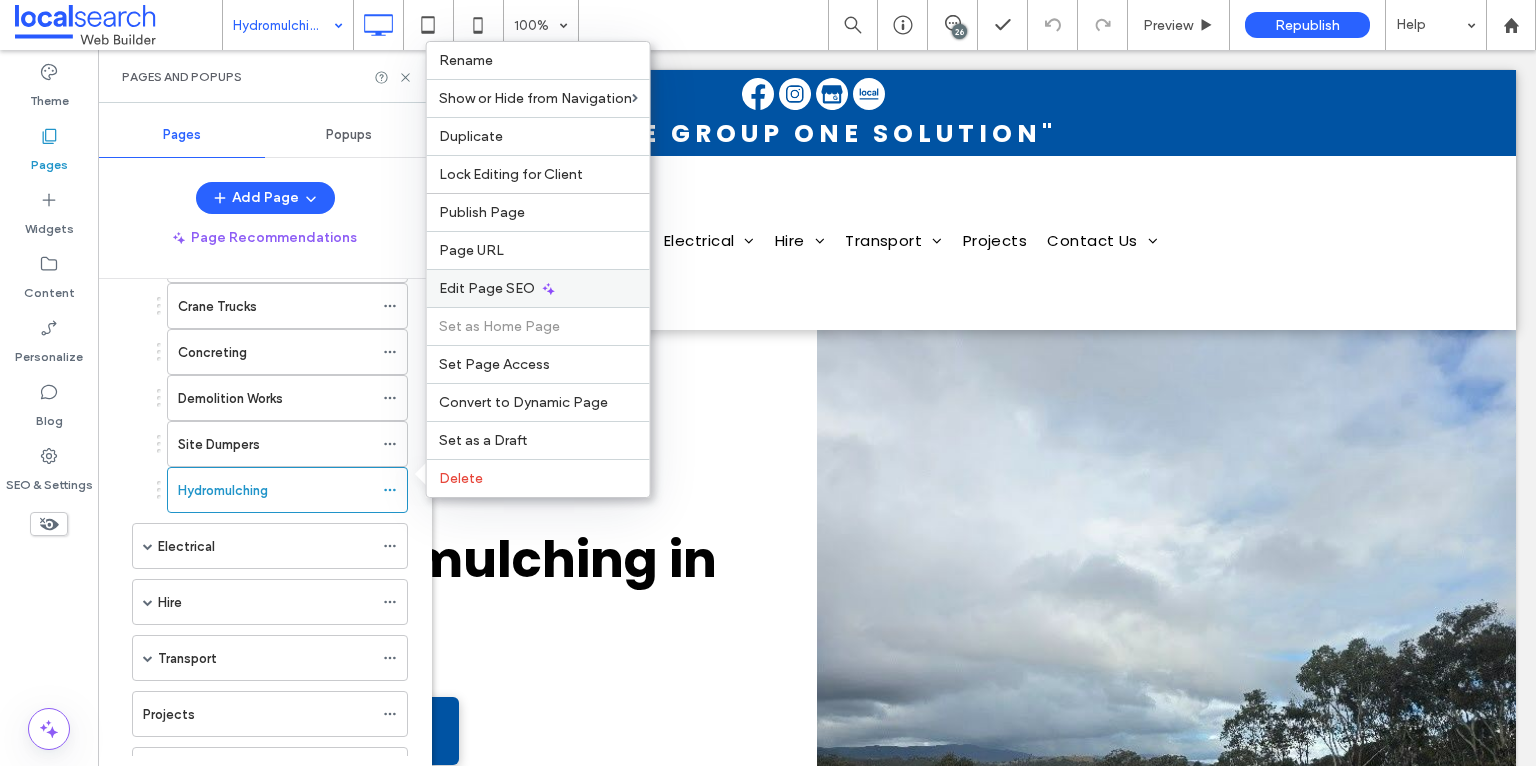 click on "Edit Page SEO" at bounding box center [487, 288] 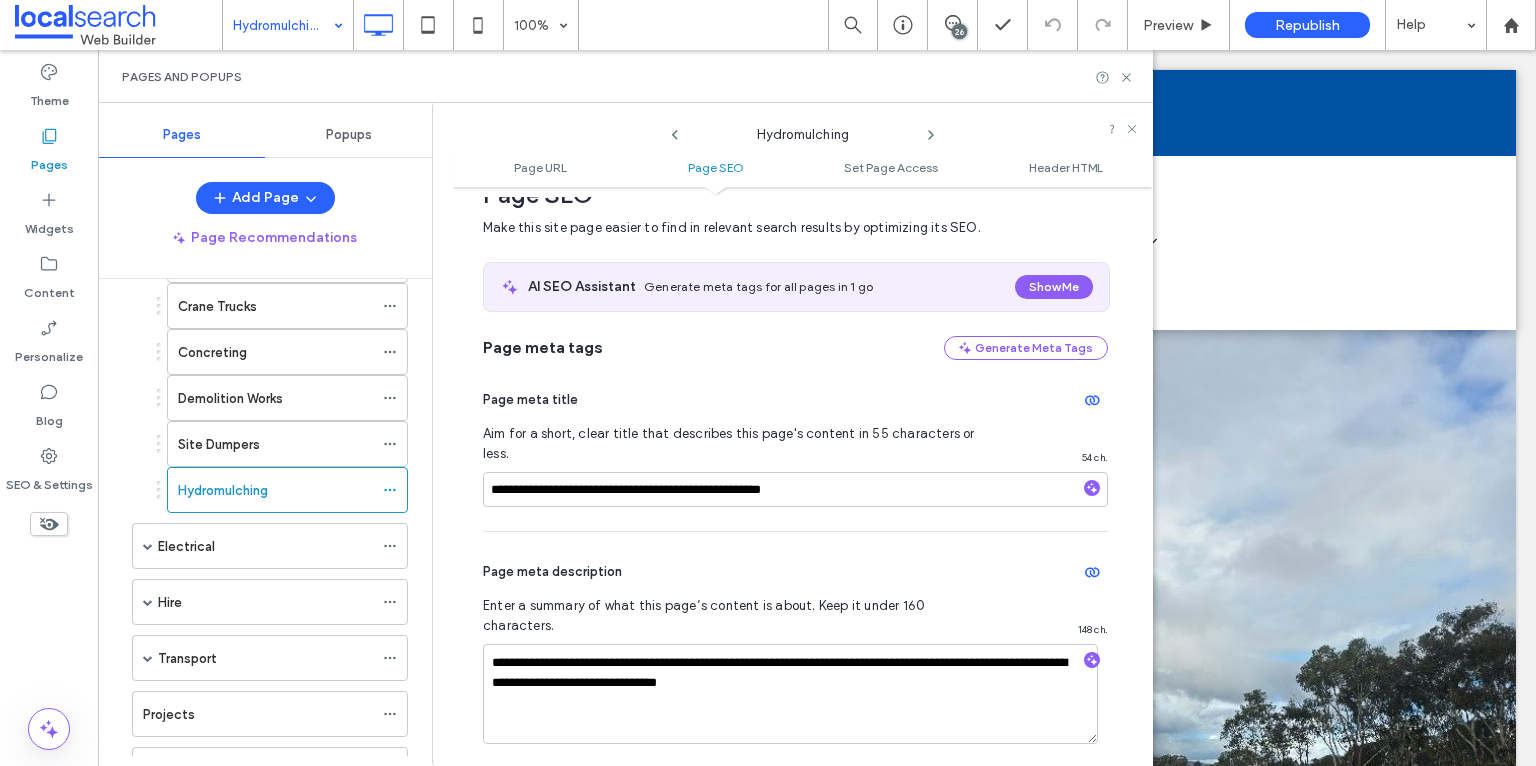 scroll, scrollTop: 312, scrollLeft: 0, axis: vertical 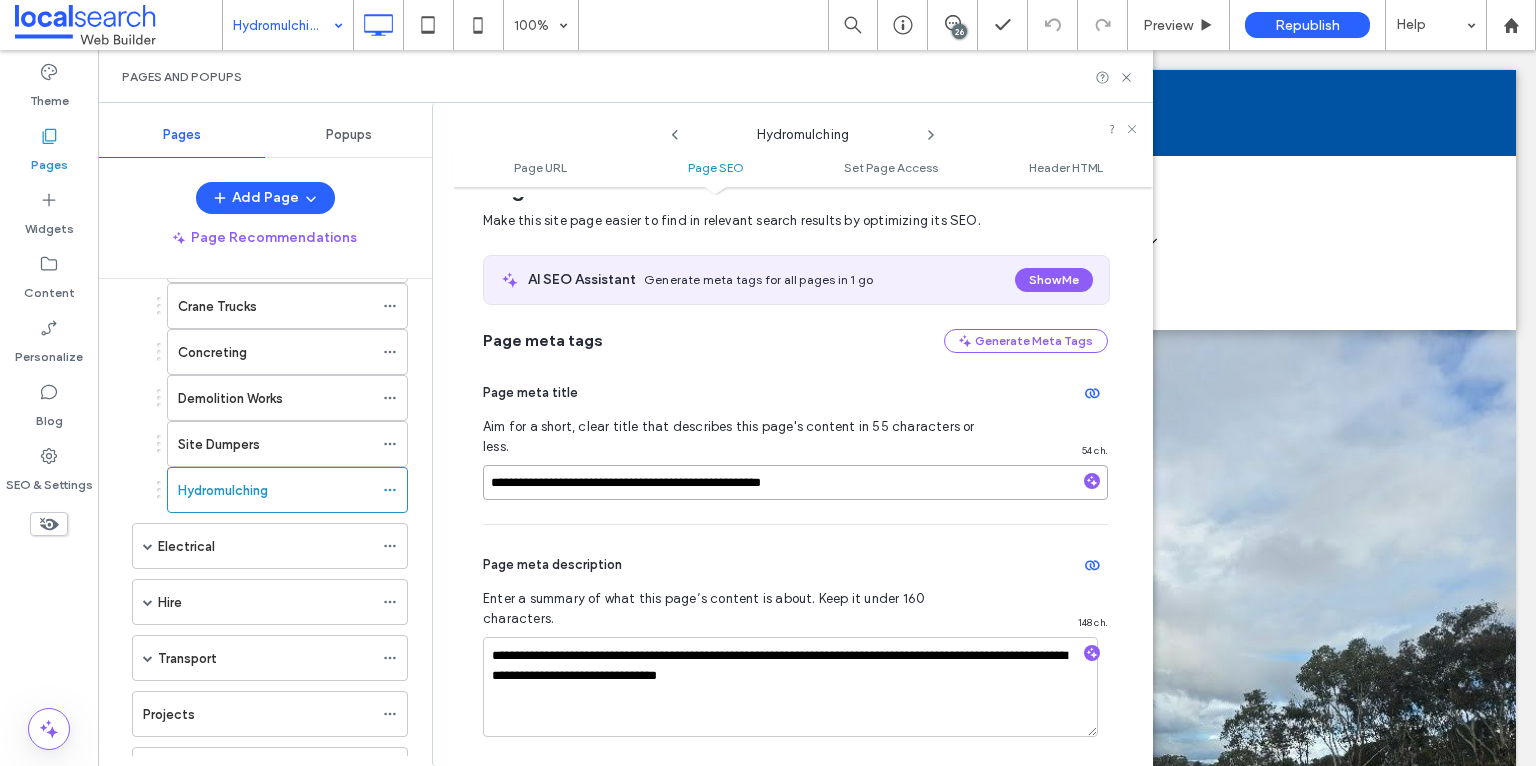 drag, startPoint x: 566, startPoint y: 463, endPoint x: 490, endPoint y: 466, distance: 76.05919 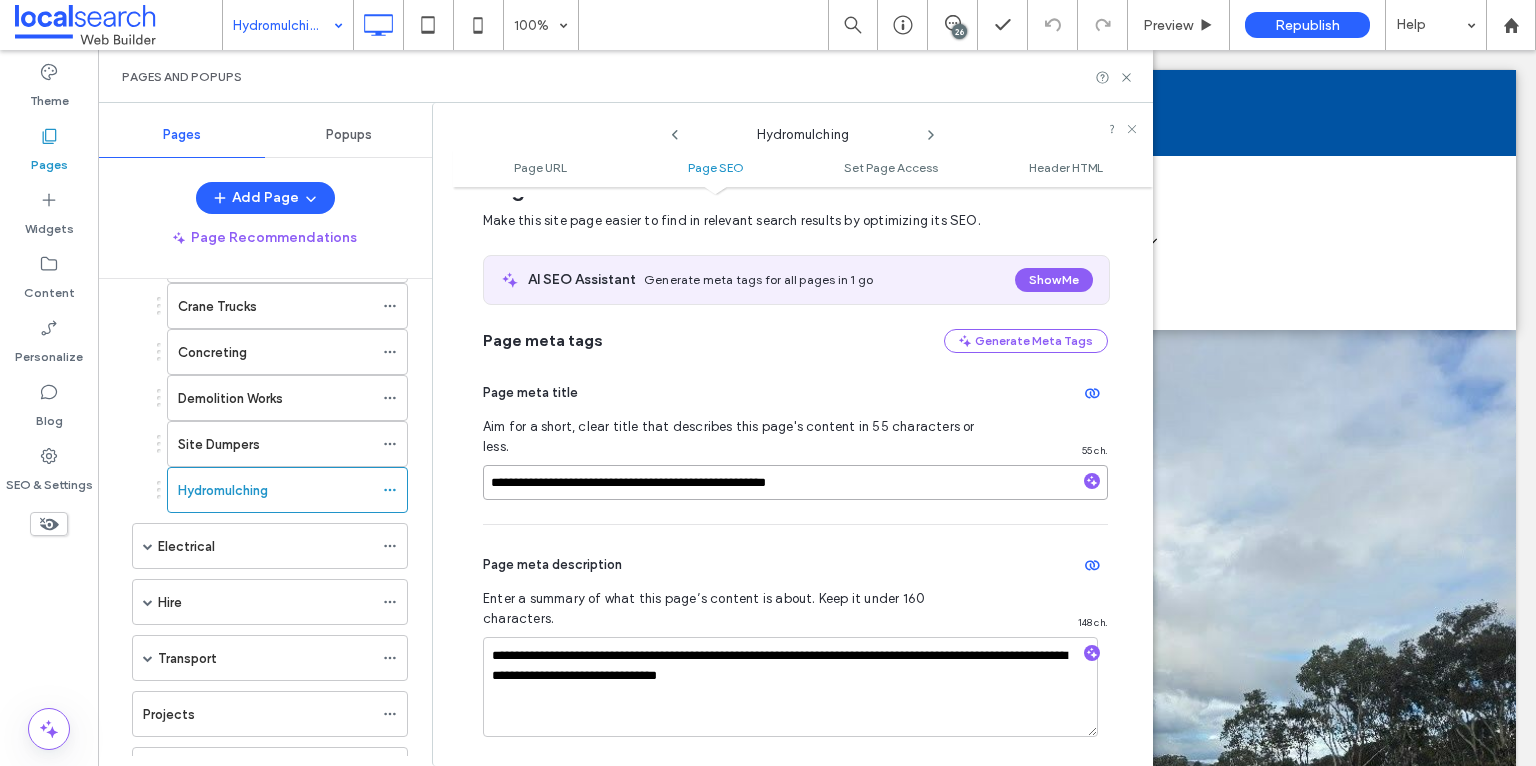 type on "**********" 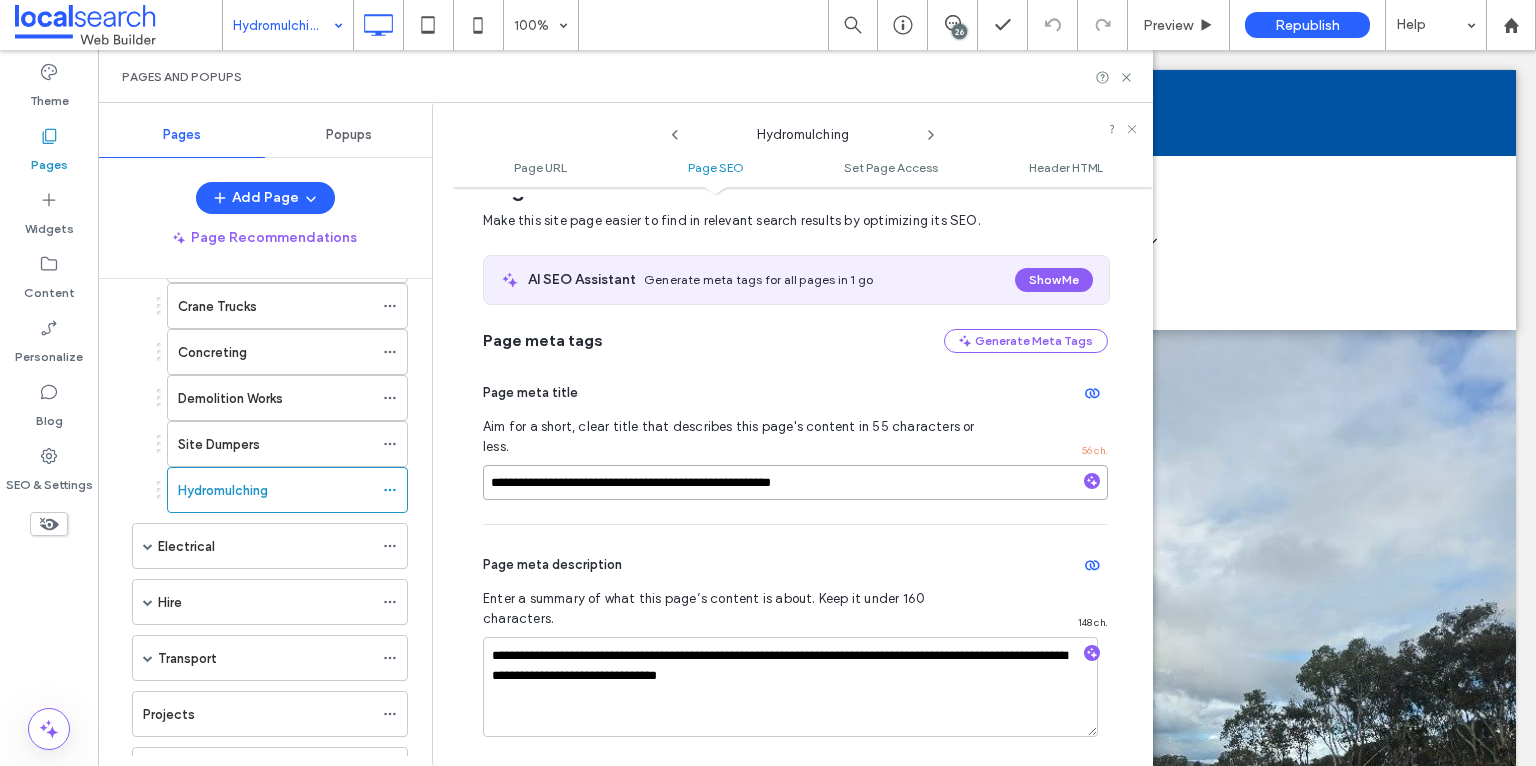 click on "**********" at bounding box center [795, 482] 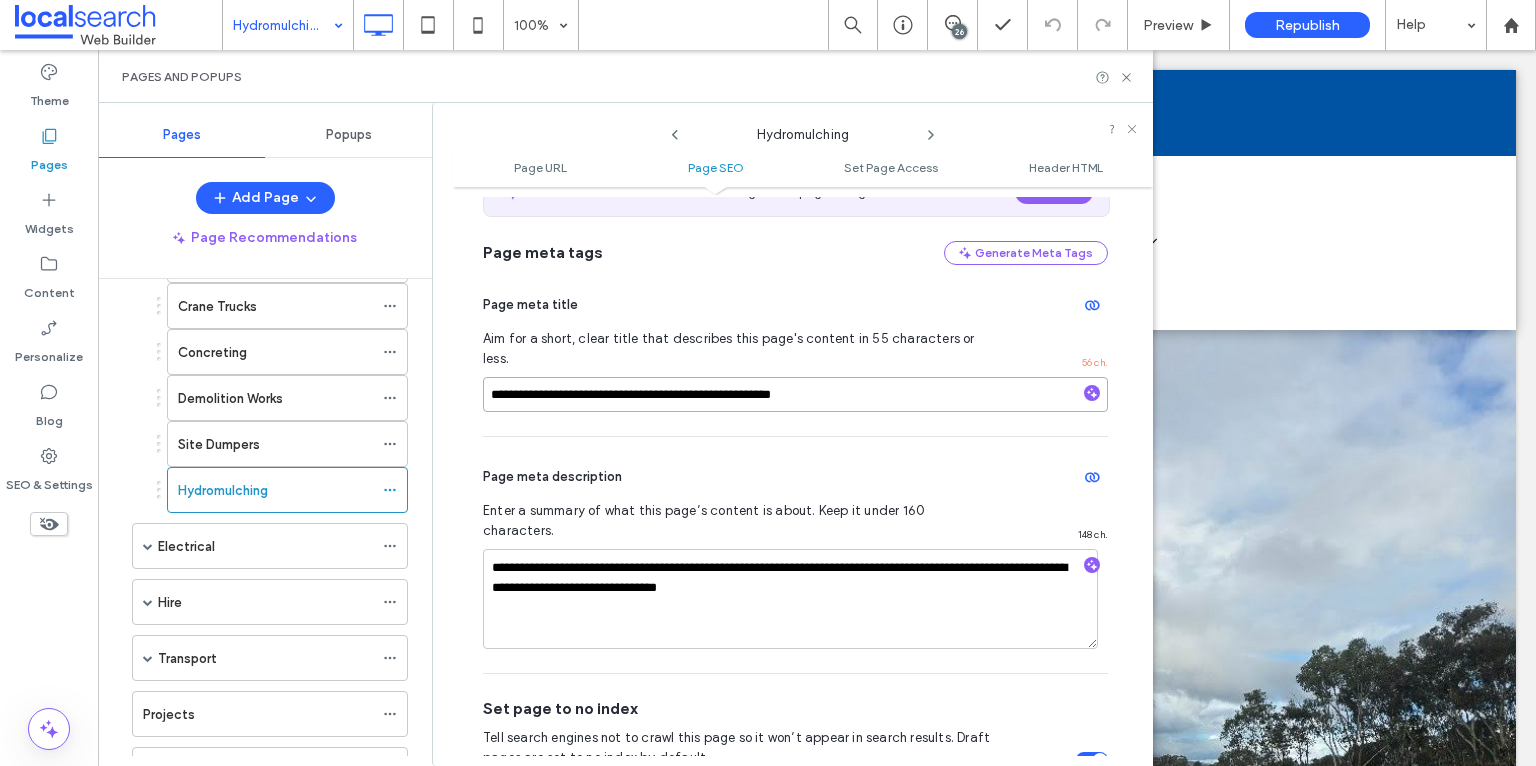 scroll, scrollTop: 412, scrollLeft: 0, axis: vertical 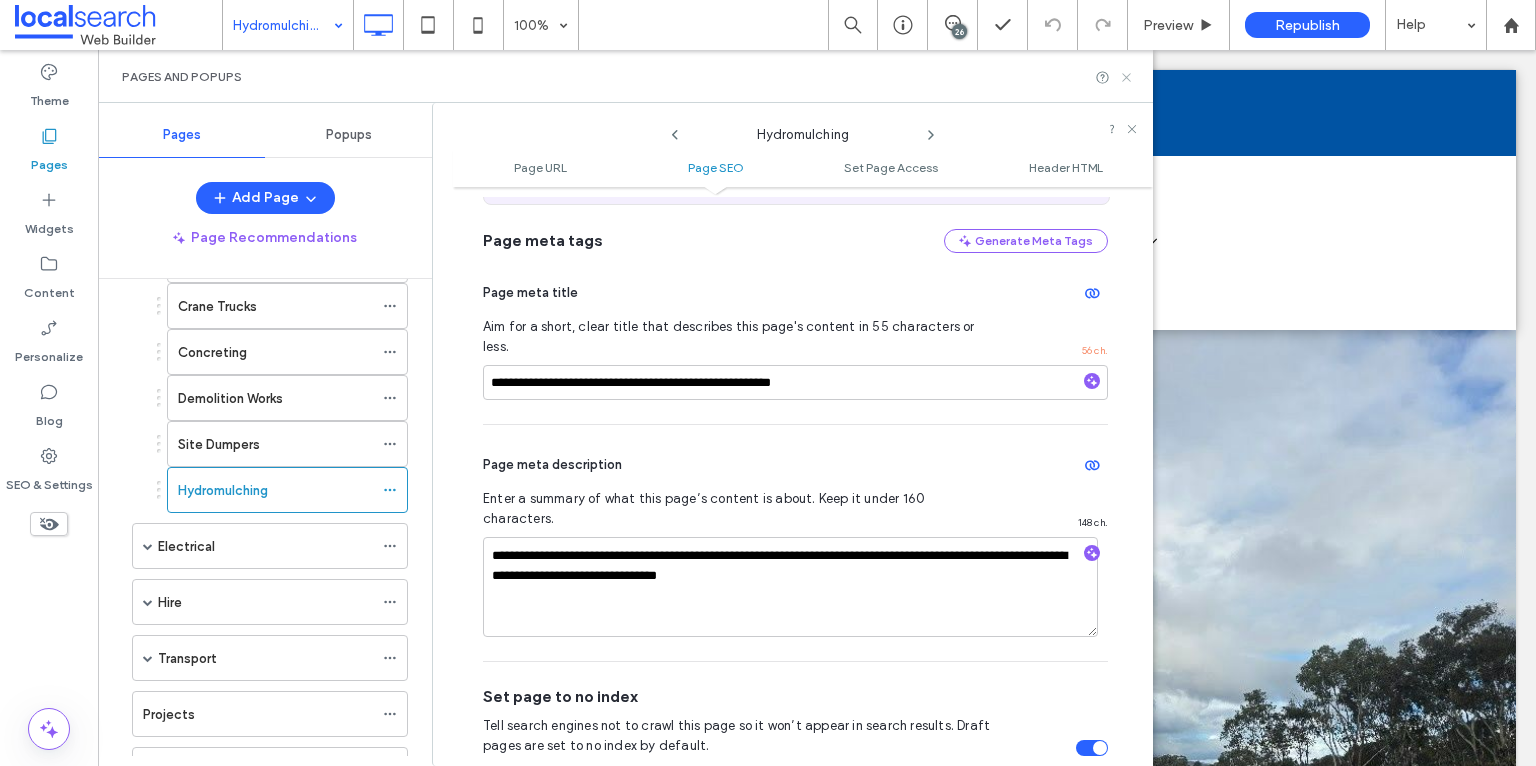 click 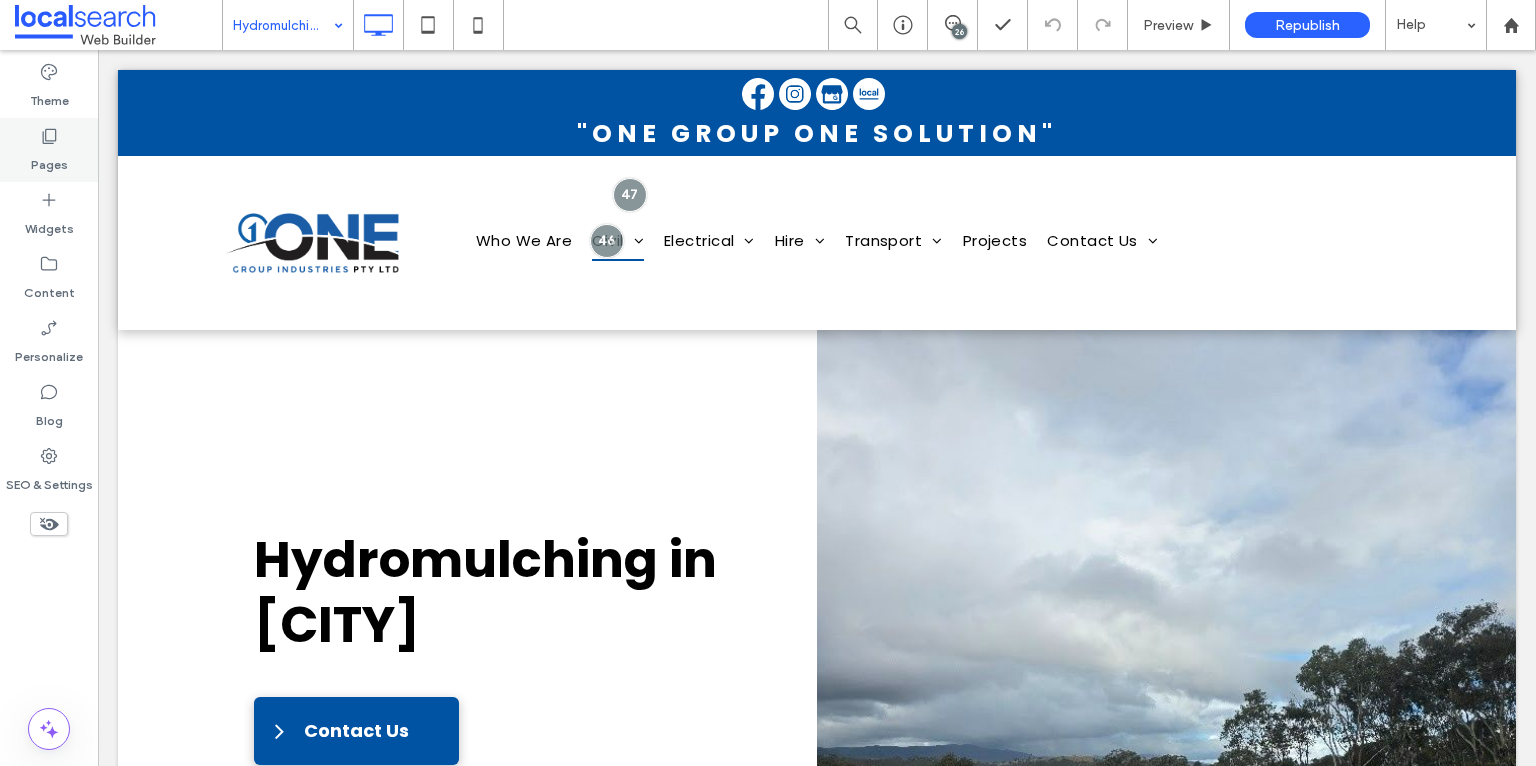 click on "Pages" at bounding box center [49, 160] 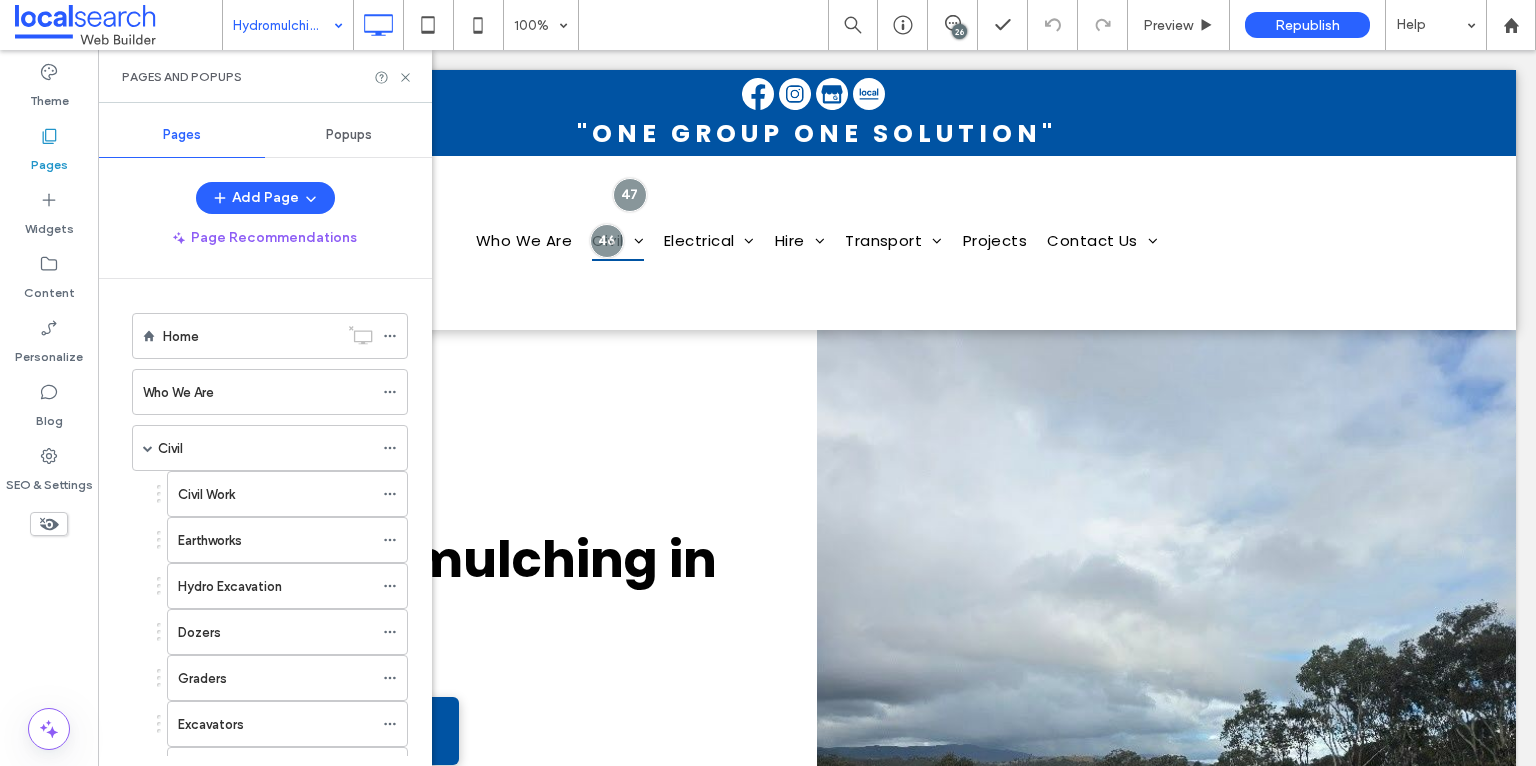 click 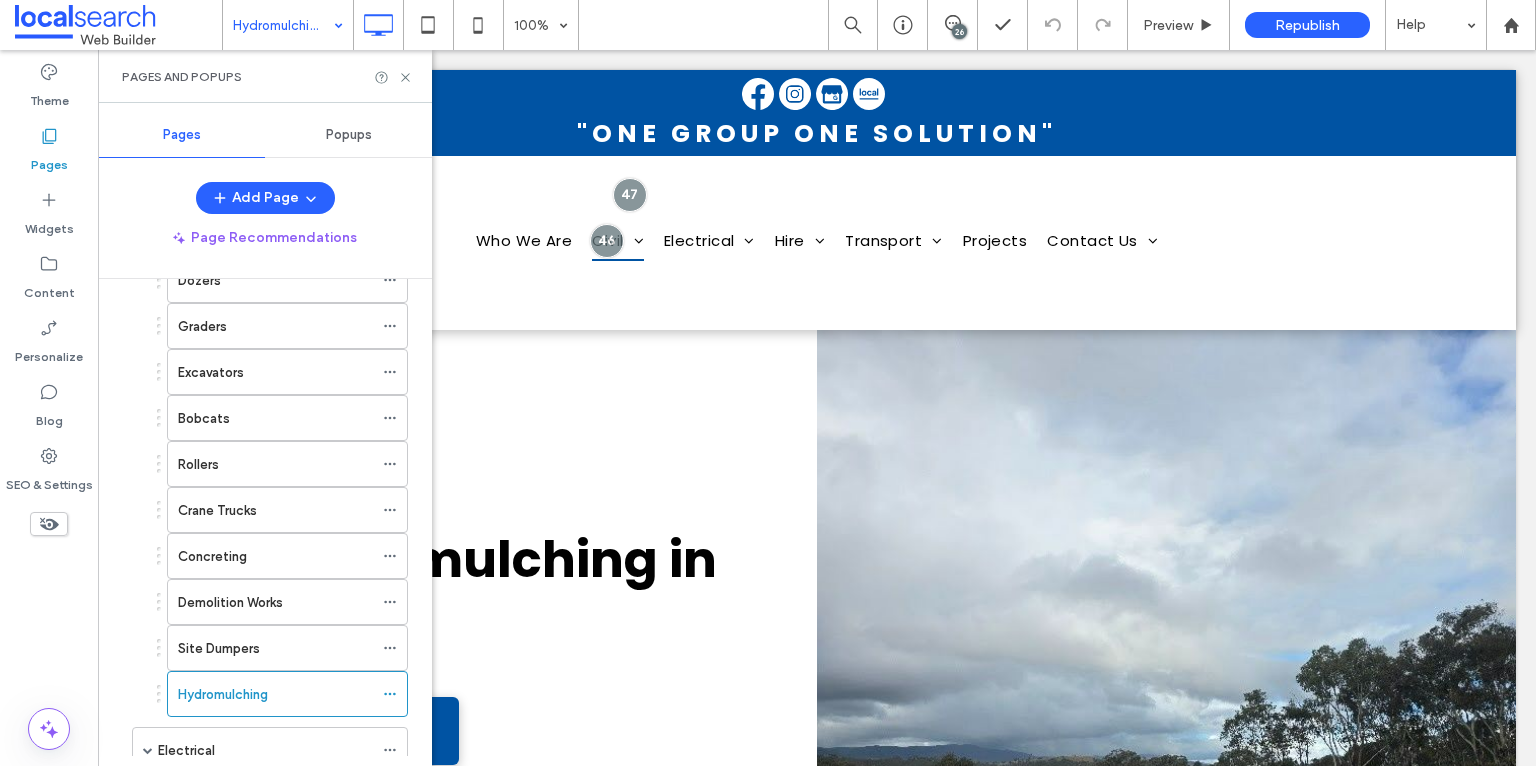 scroll, scrollTop: 419, scrollLeft: 0, axis: vertical 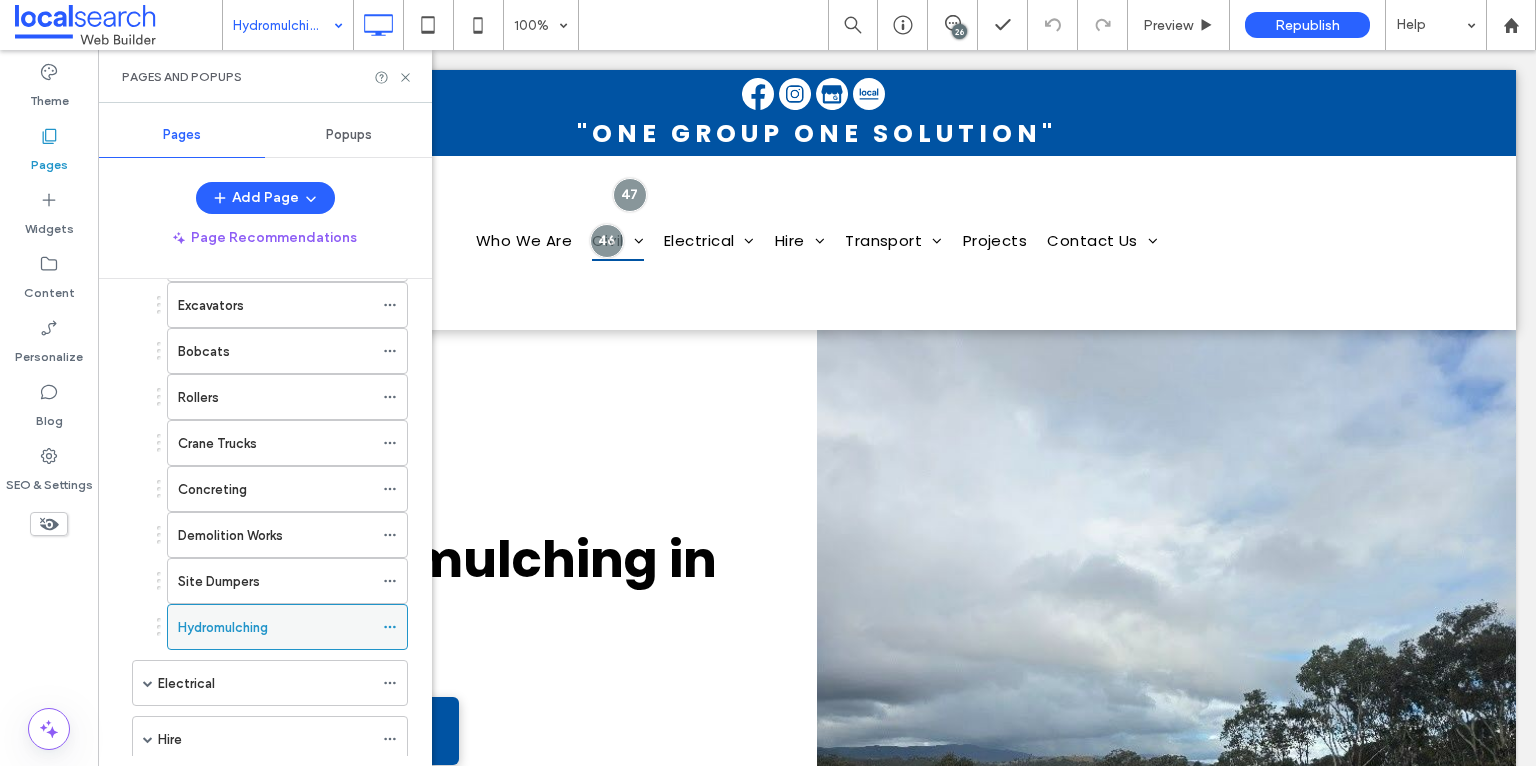 click 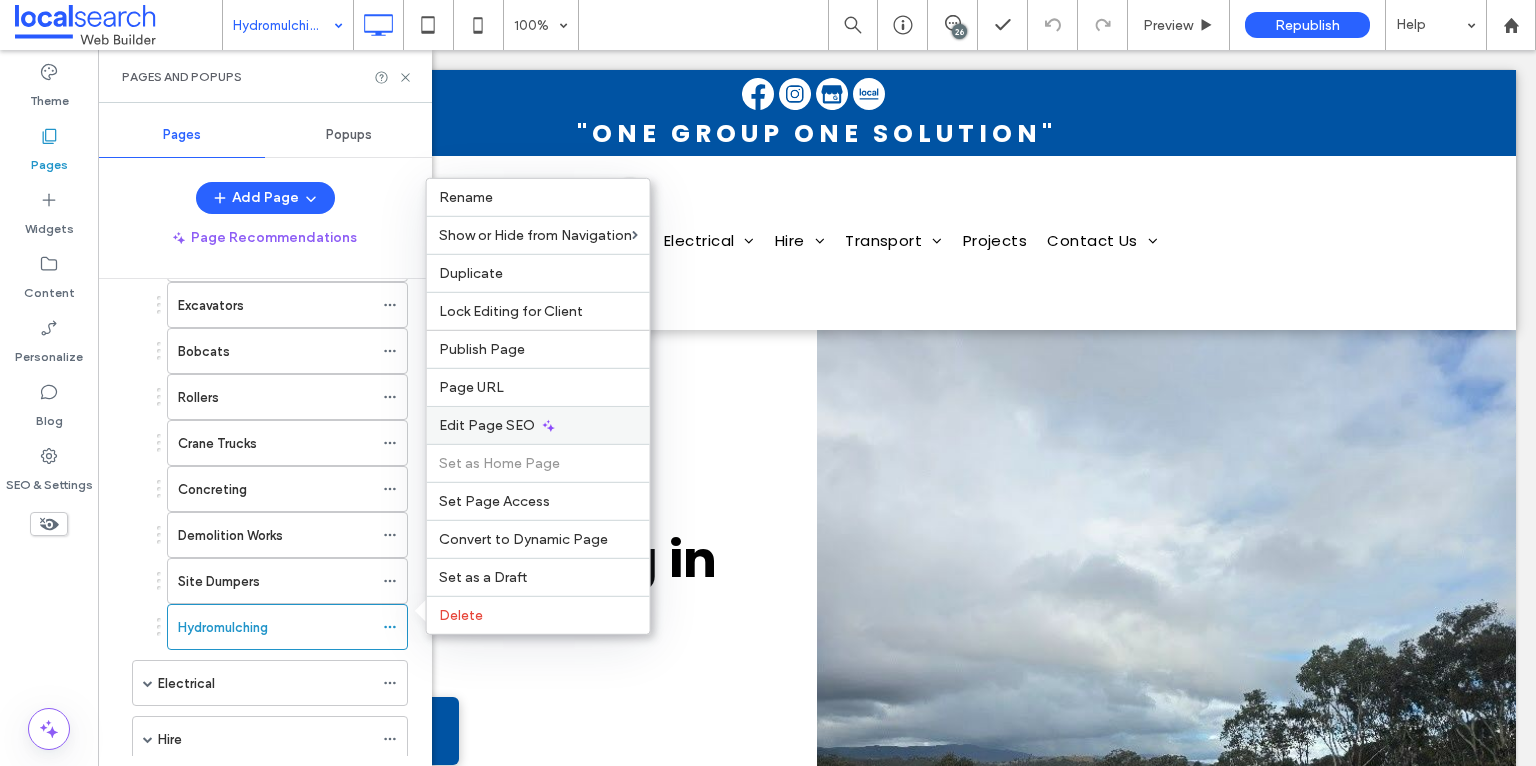 click on "Edit Page SEO" at bounding box center (487, 425) 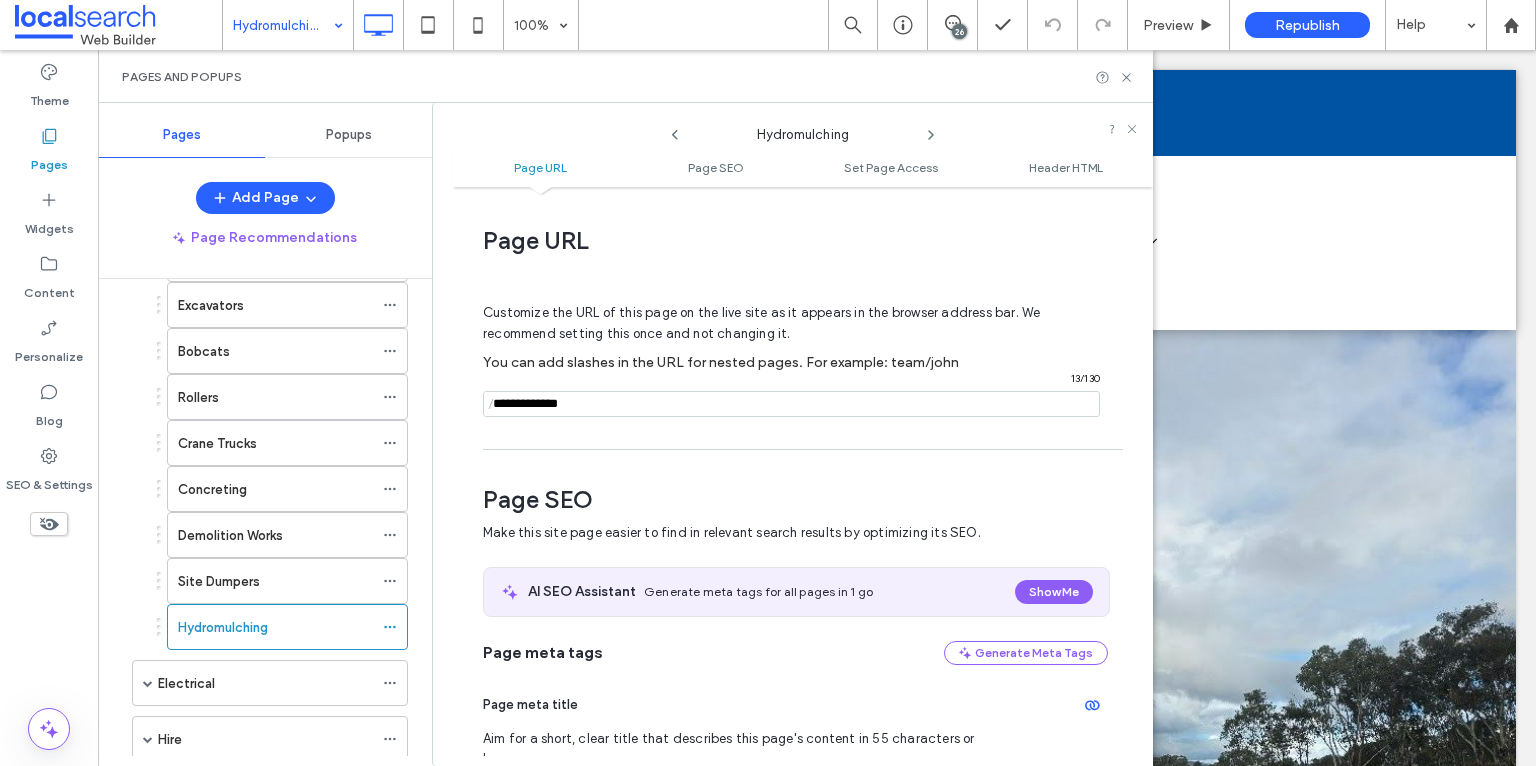 scroll, scrollTop: 274, scrollLeft: 0, axis: vertical 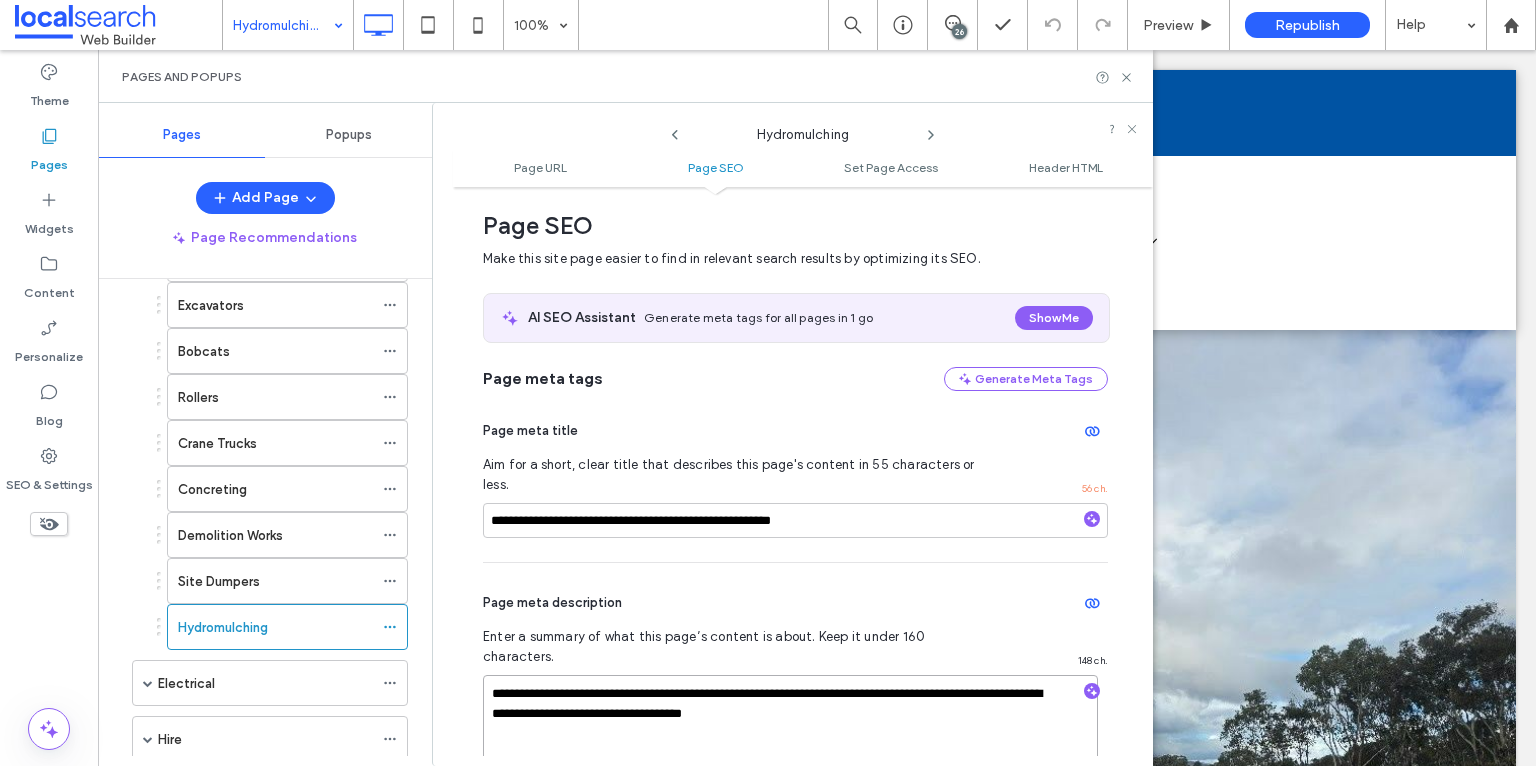 drag, startPoint x: 855, startPoint y: 671, endPoint x: 498, endPoint y: 662, distance: 357.11343 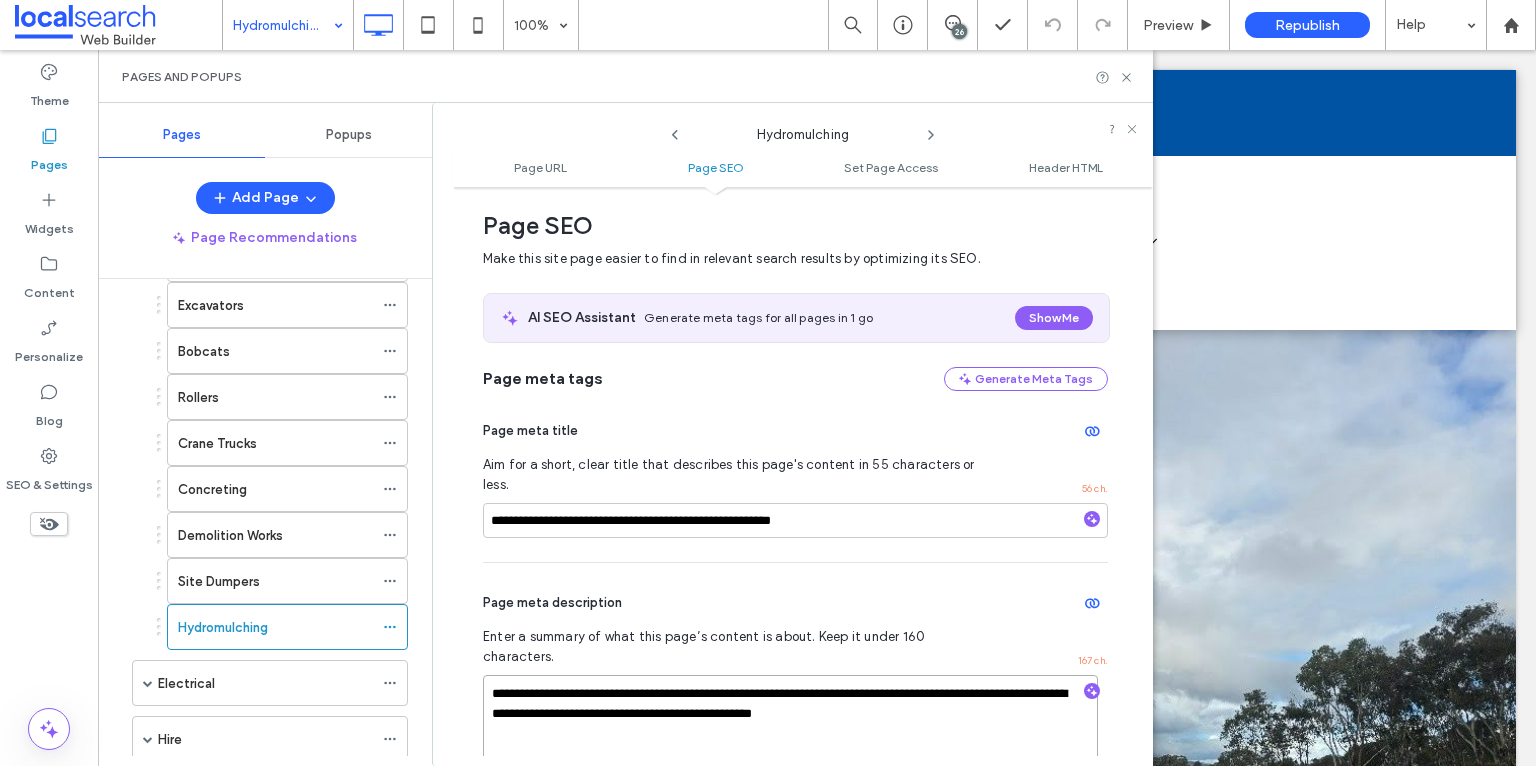 drag, startPoint x: 864, startPoint y: 675, endPoint x: 822, endPoint y: 678, distance: 42.107006 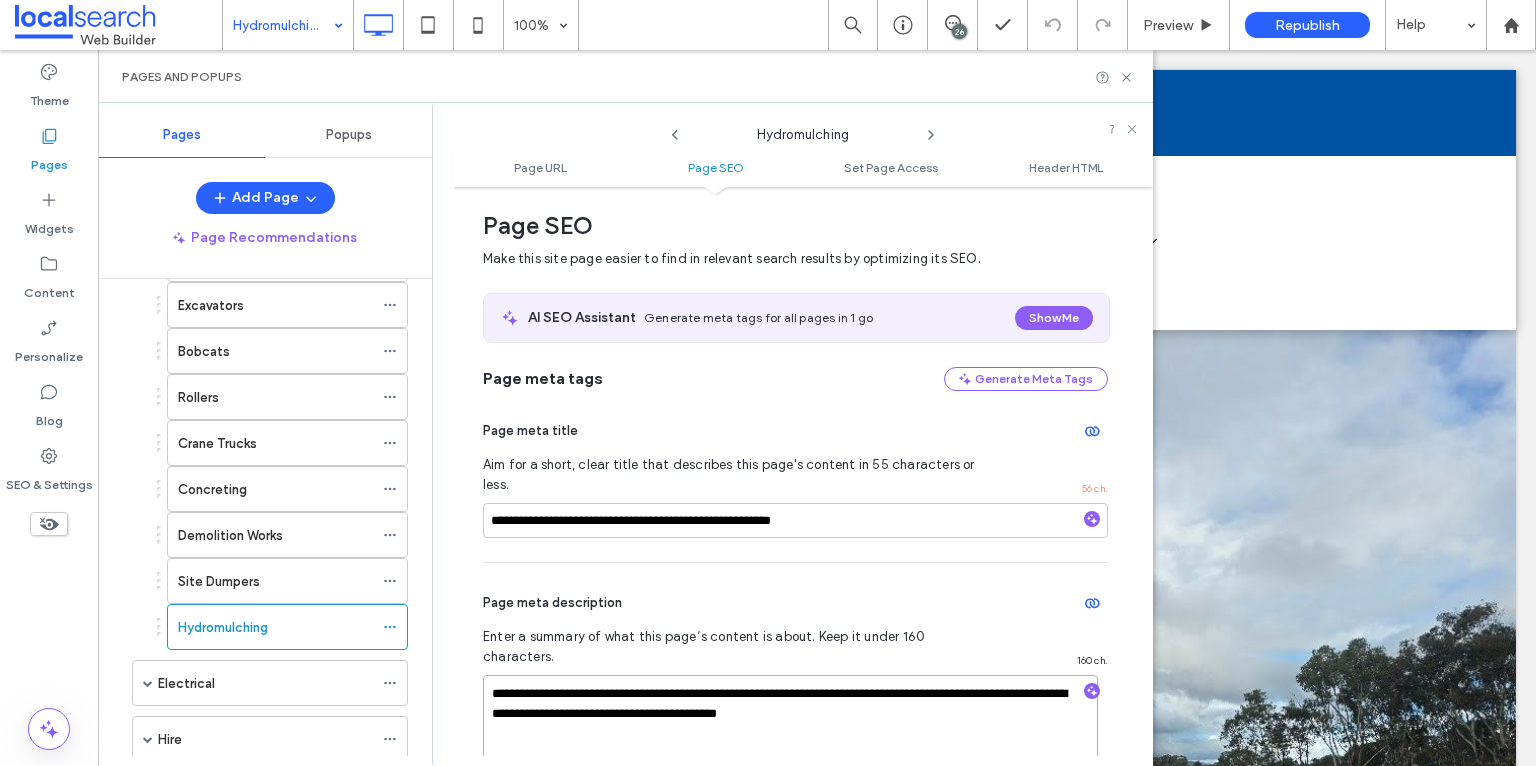 drag, startPoint x: 924, startPoint y: 674, endPoint x: 801, endPoint y: 678, distance: 123.065025 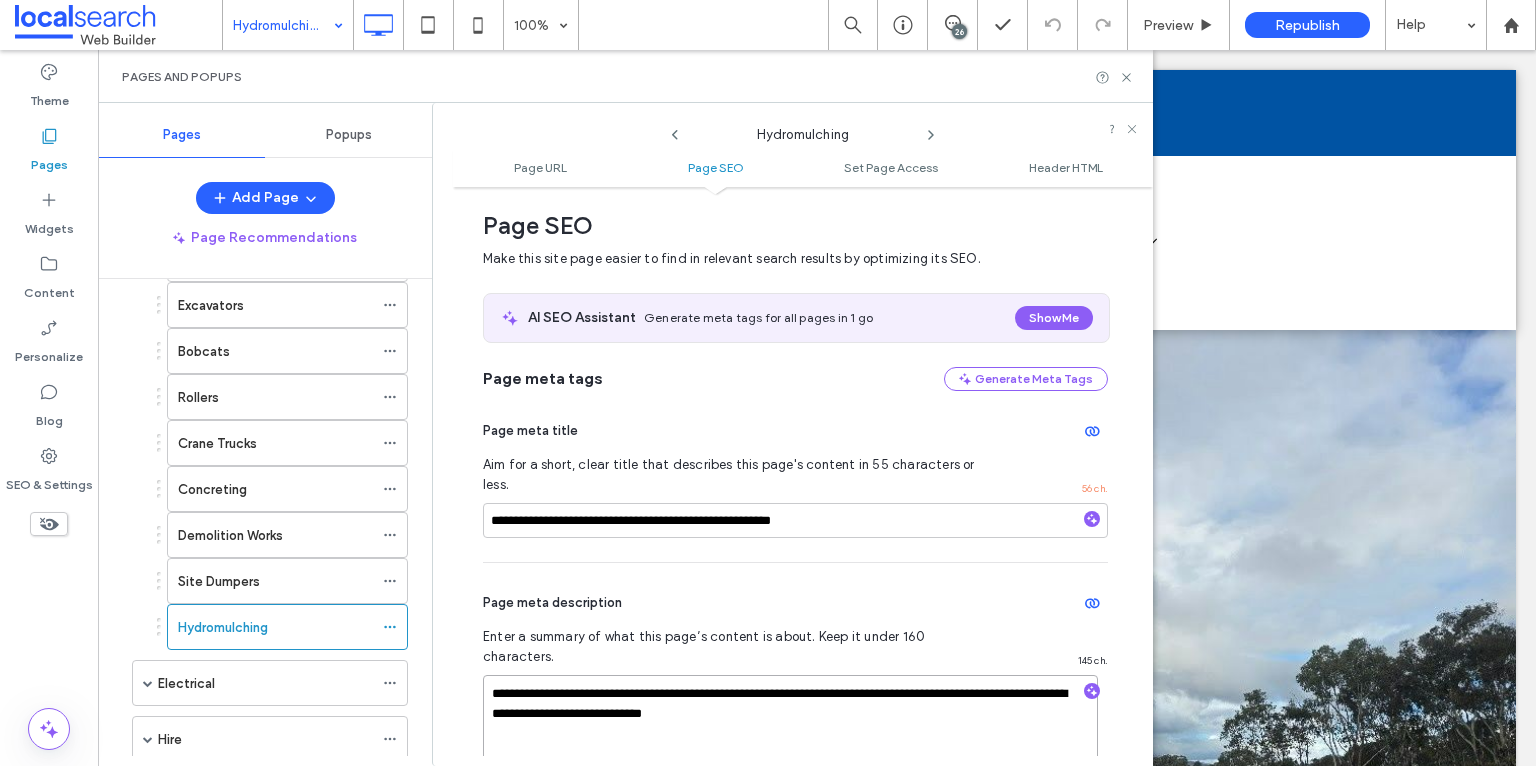 type on "**********" 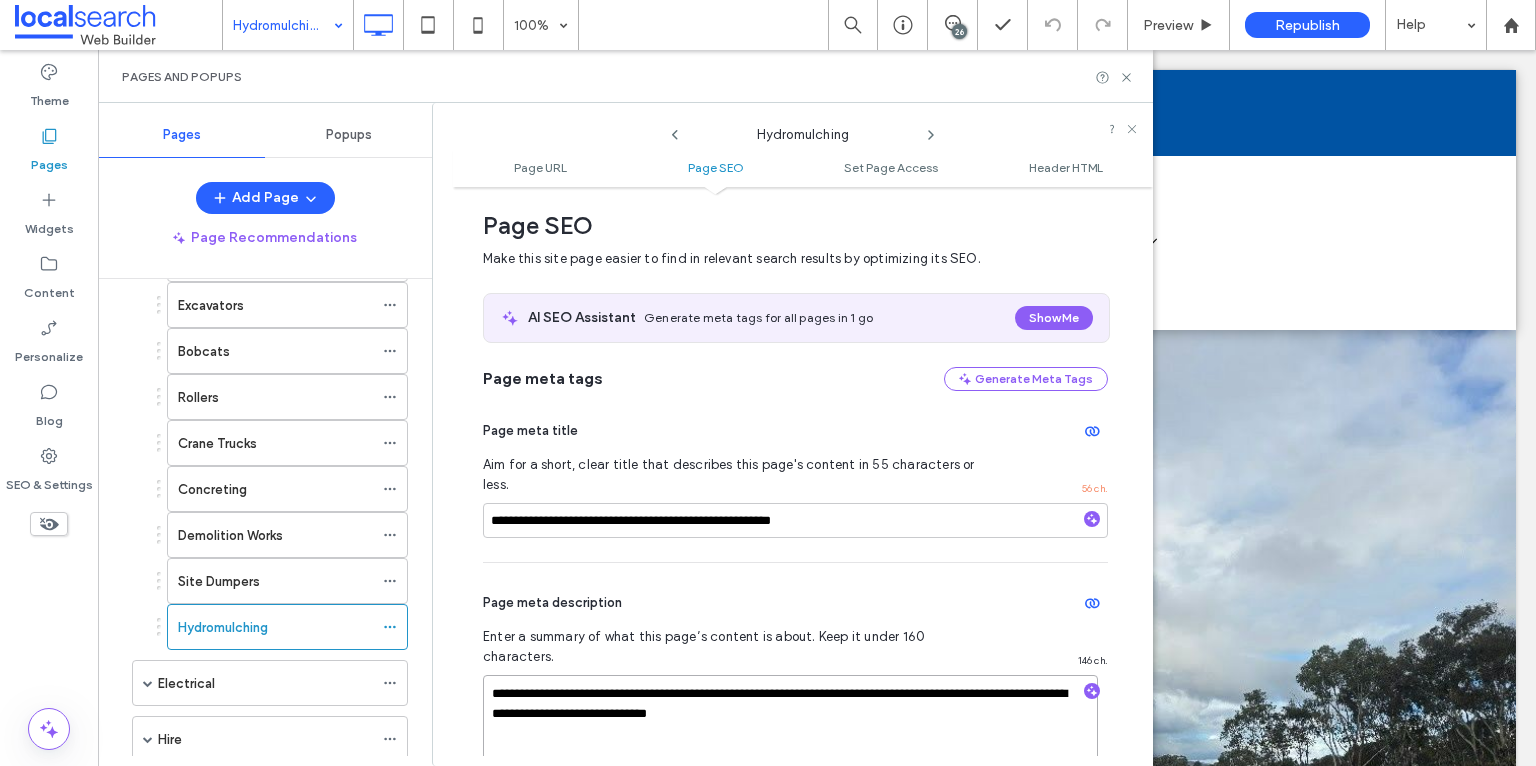 click on "**********" at bounding box center [790, 725] 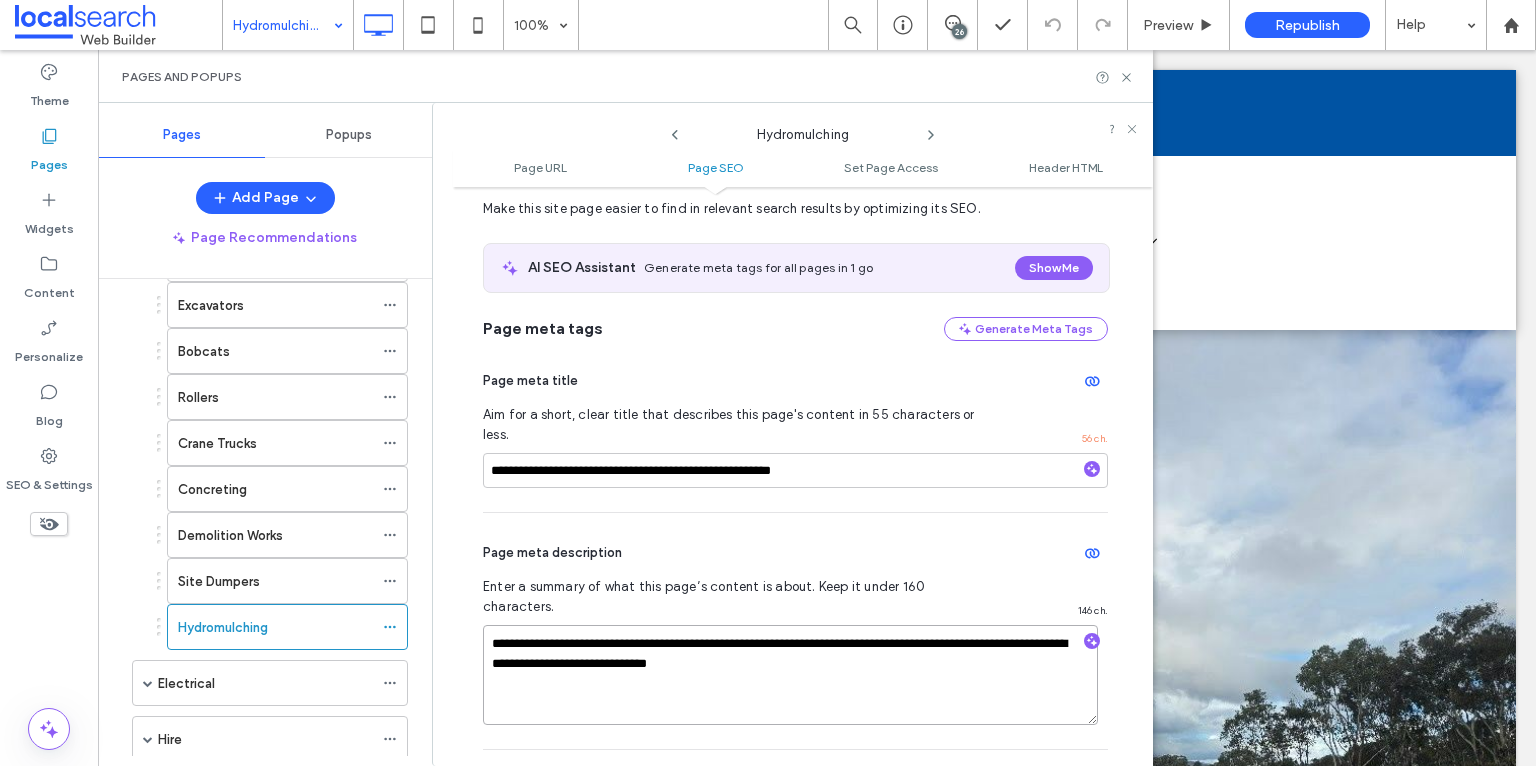 scroll, scrollTop: 340, scrollLeft: 0, axis: vertical 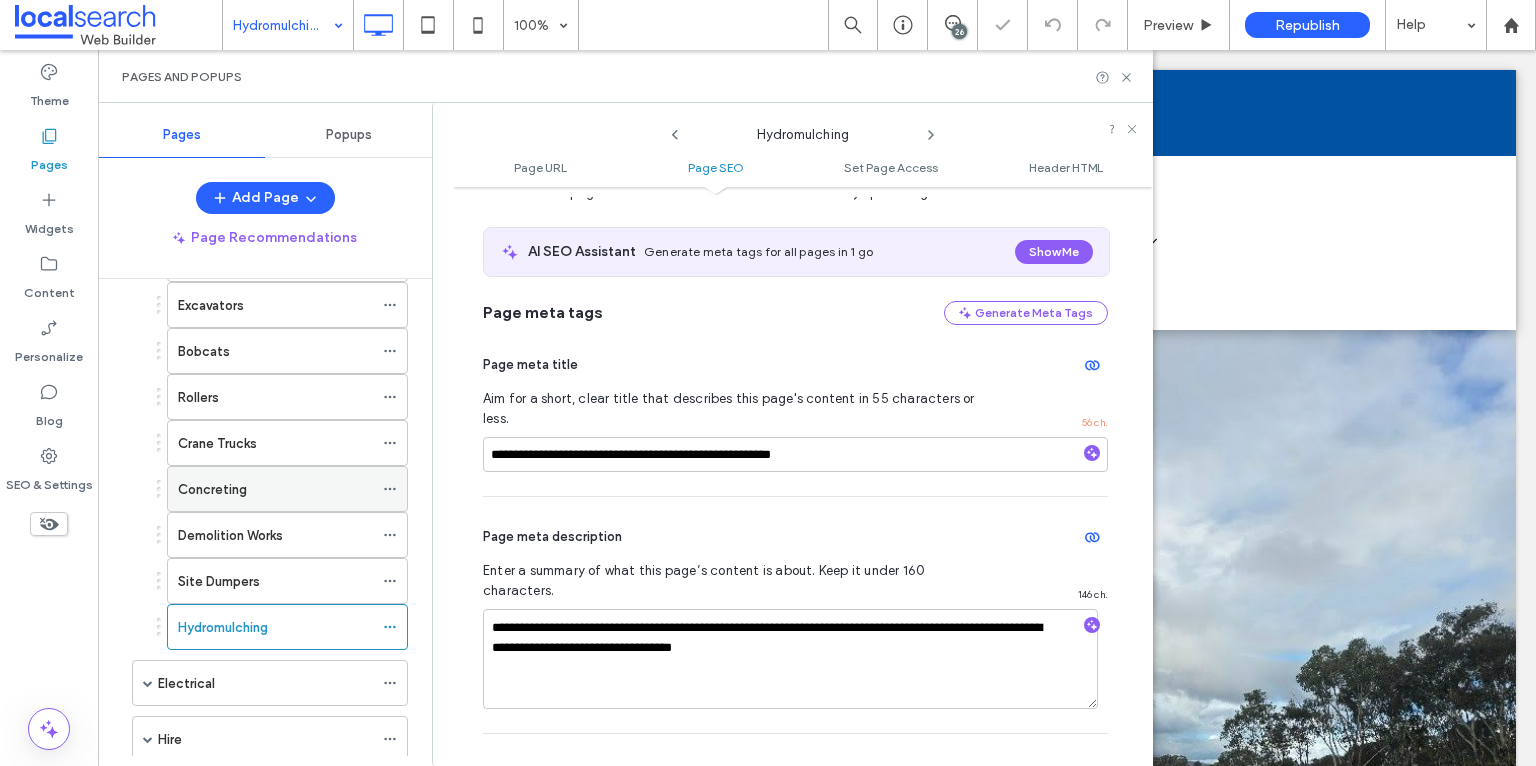click on "Concreting" at bounding box center [275, 489] 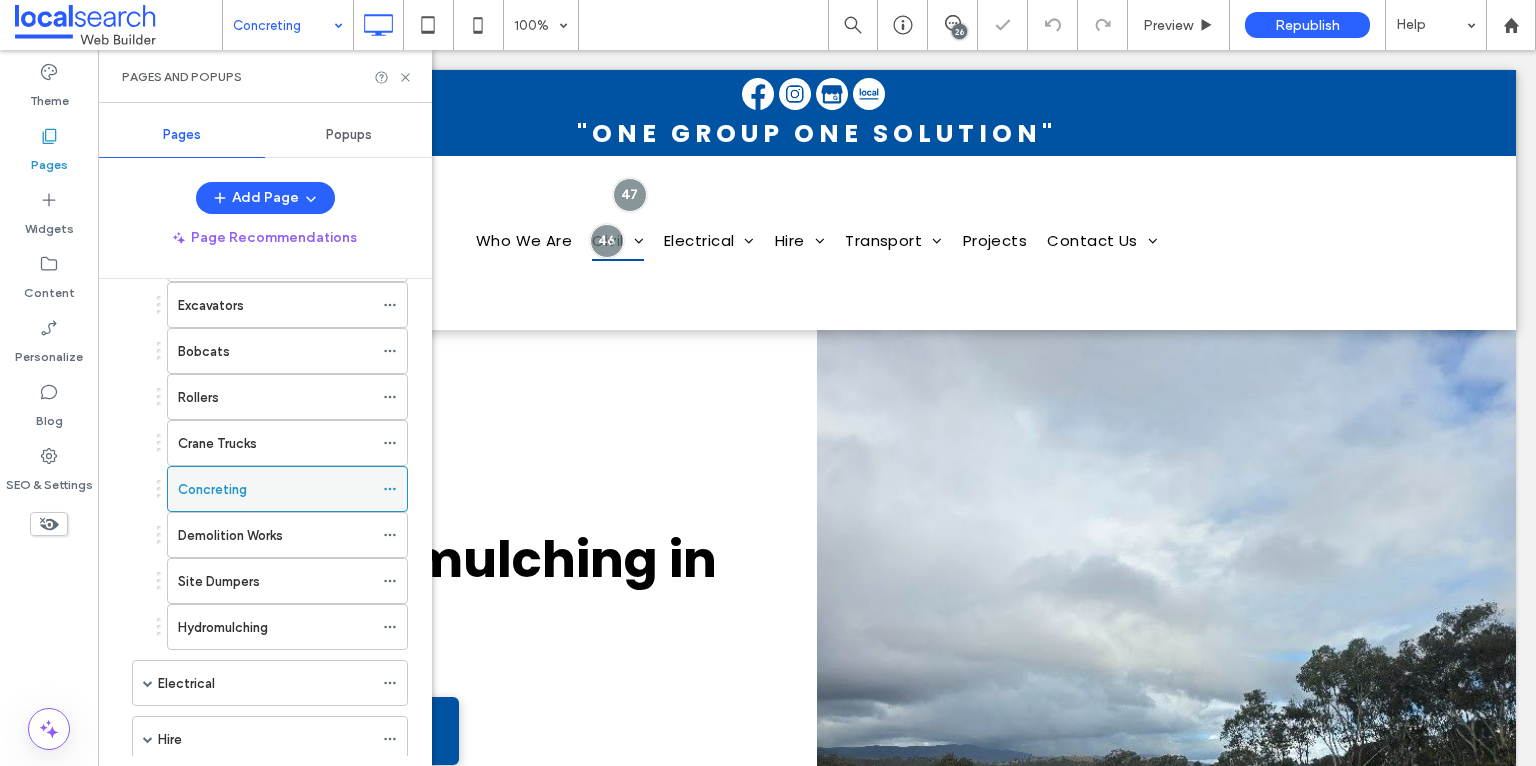 click 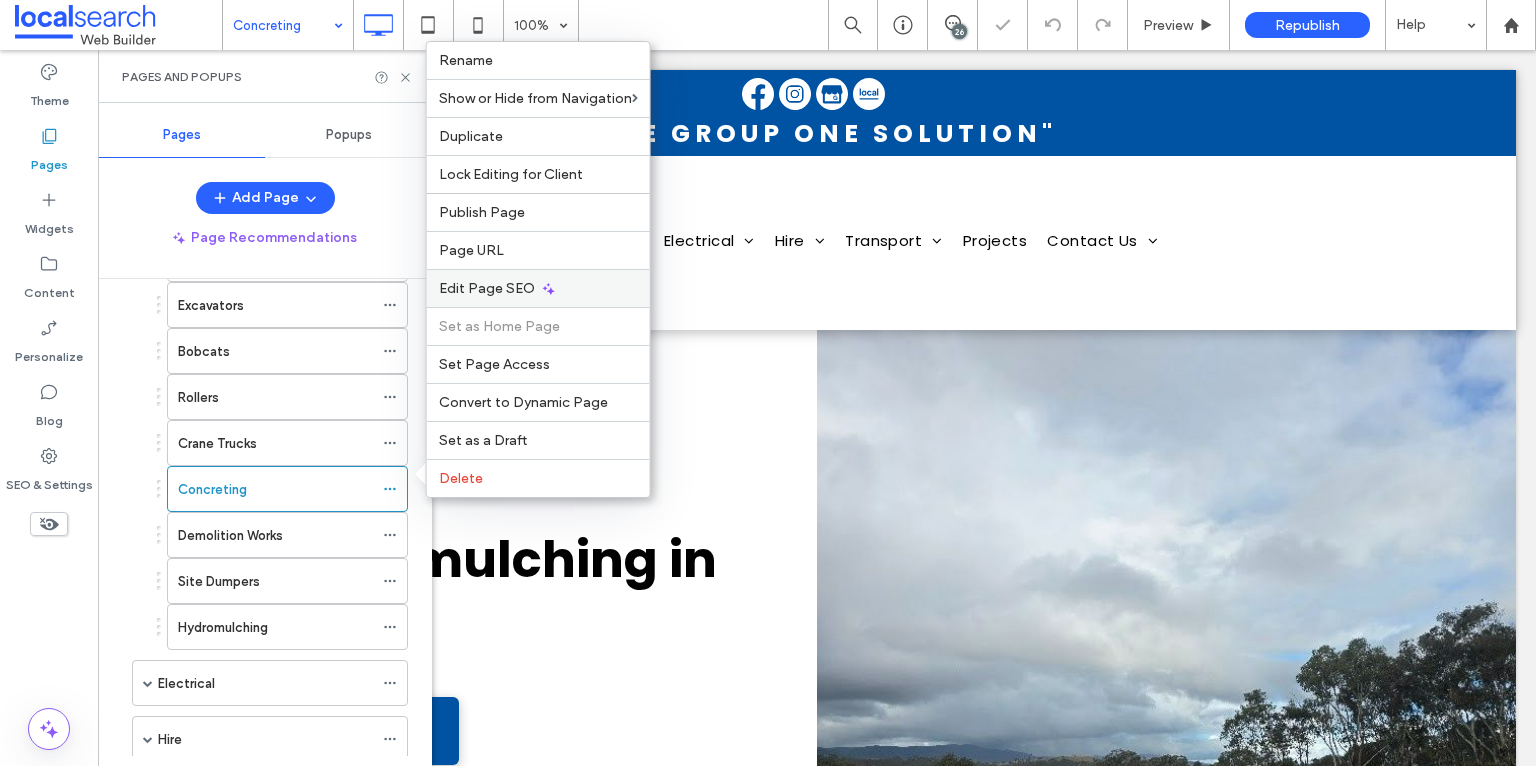 click on "Edit Page SEO" at bounding box center (487, 288) 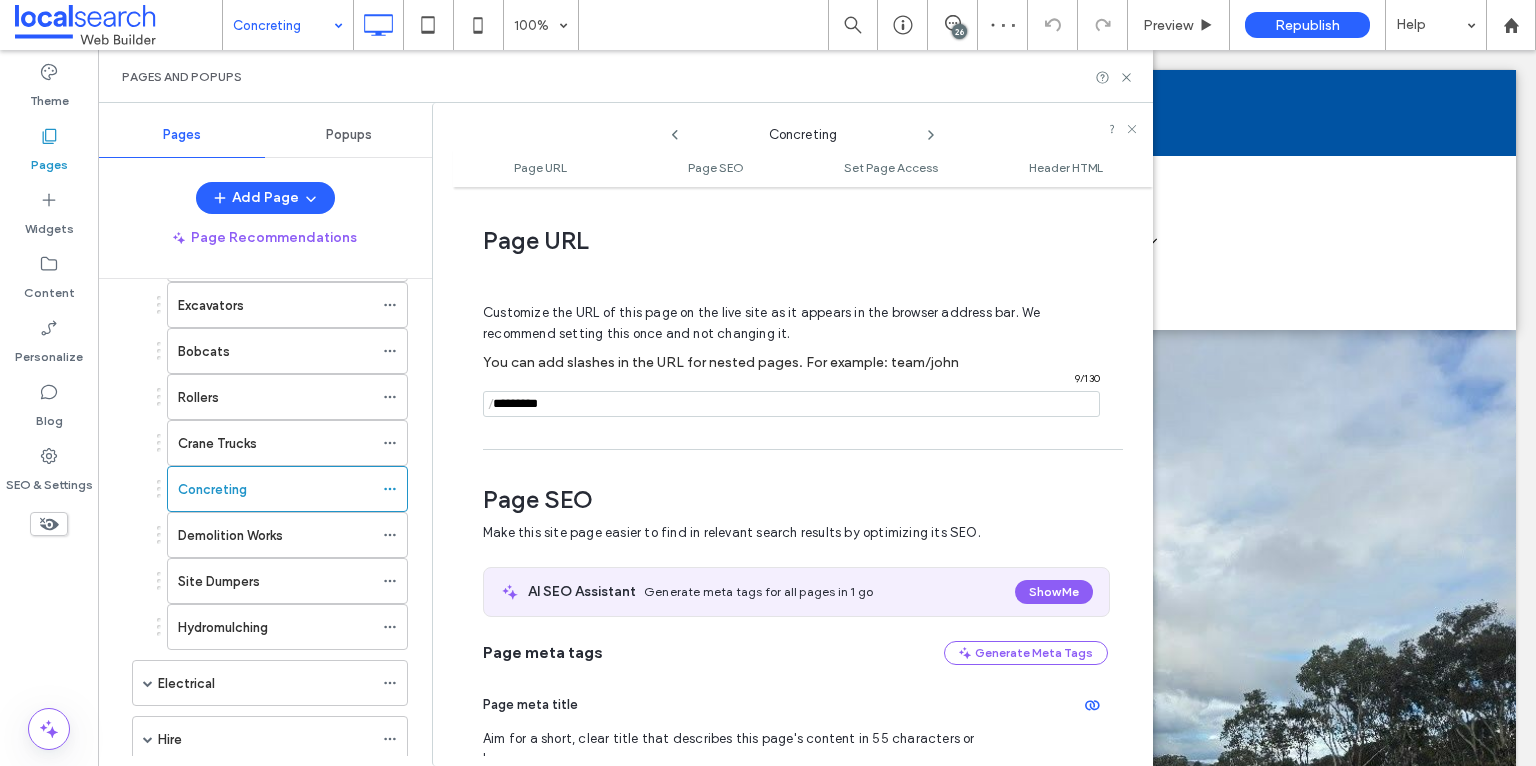 scroll, scrollTop: 274, scrollLeft: 0, axis: vertical 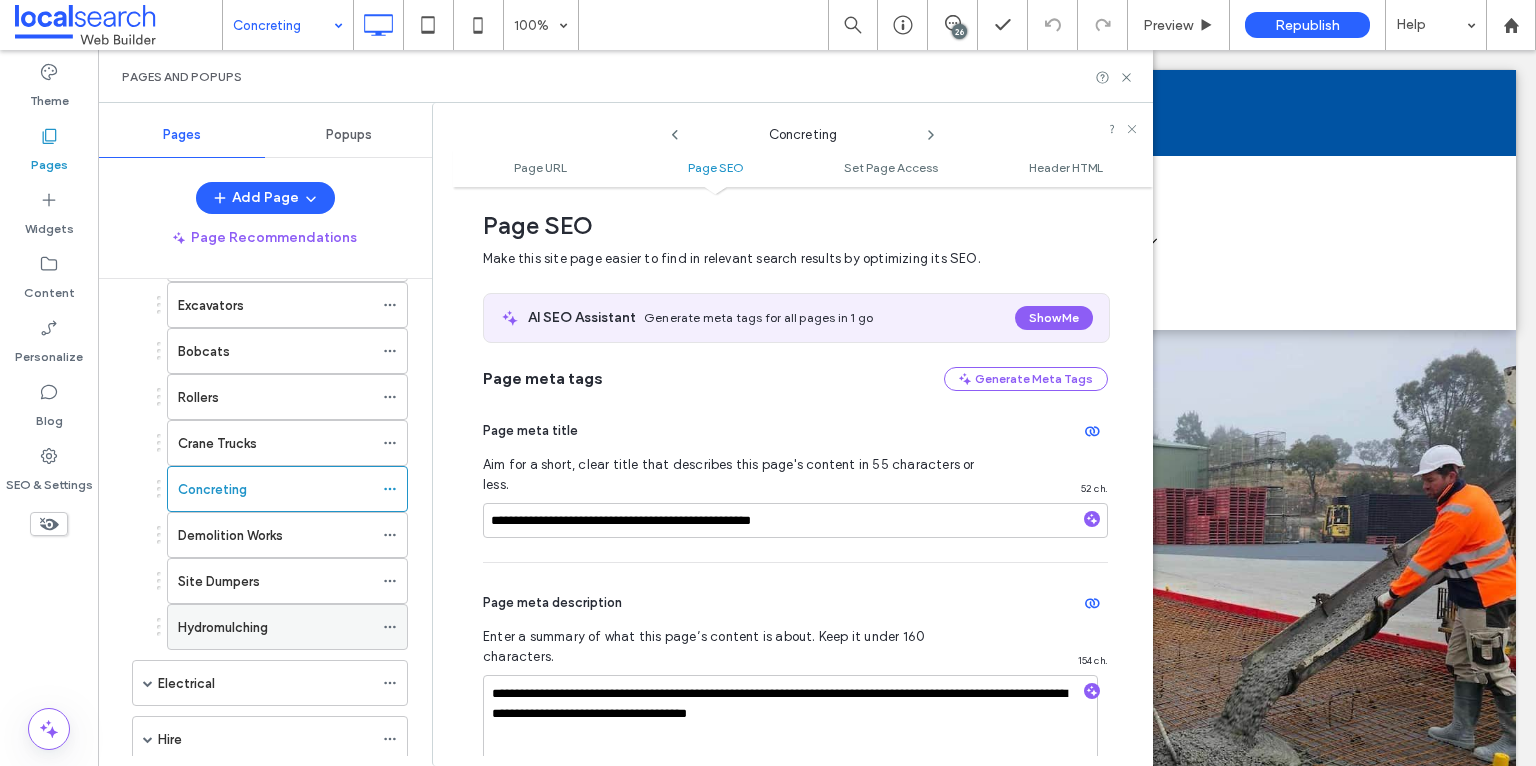 click 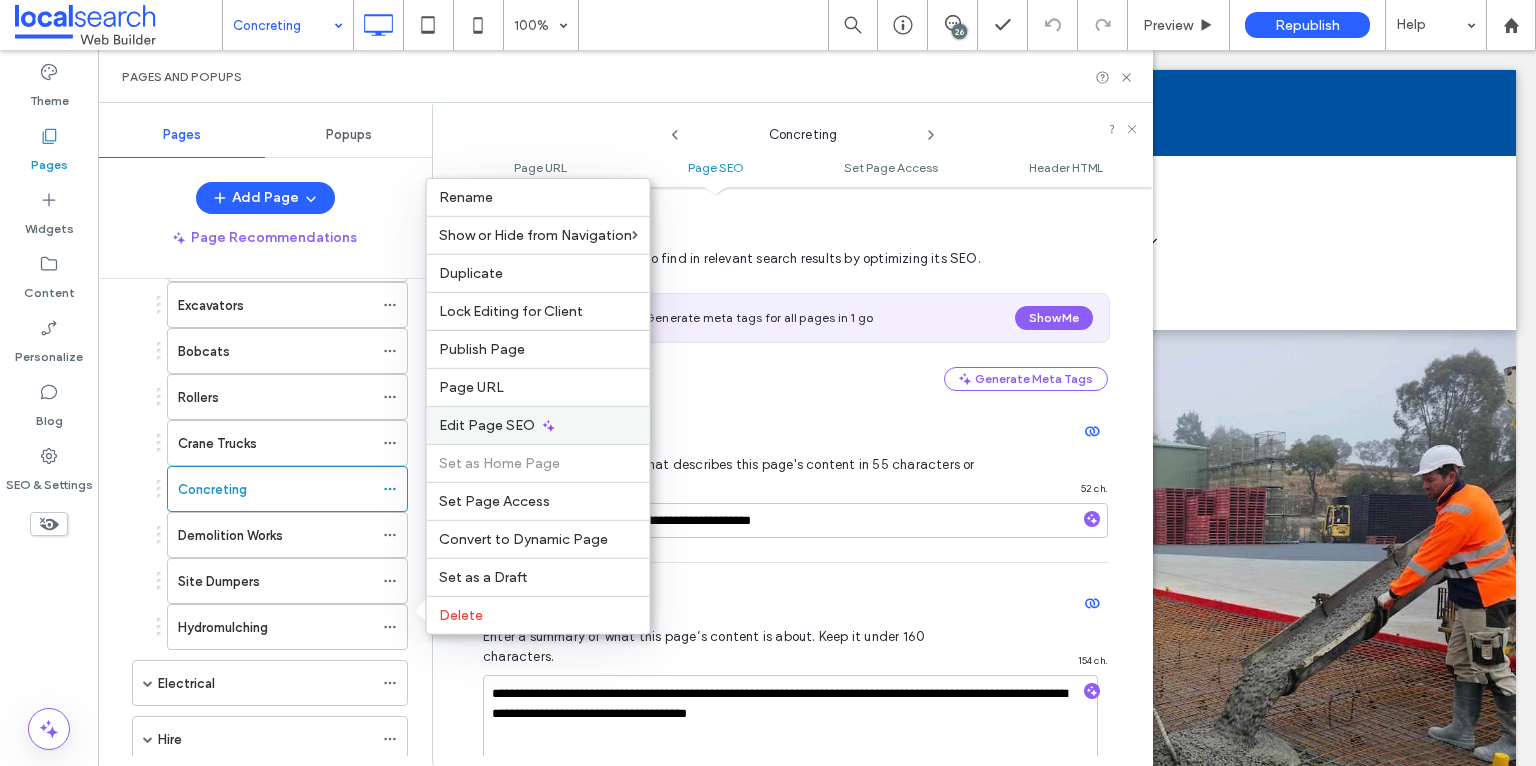 click on "Edit Page SEO" at bounding box center (487, 425) 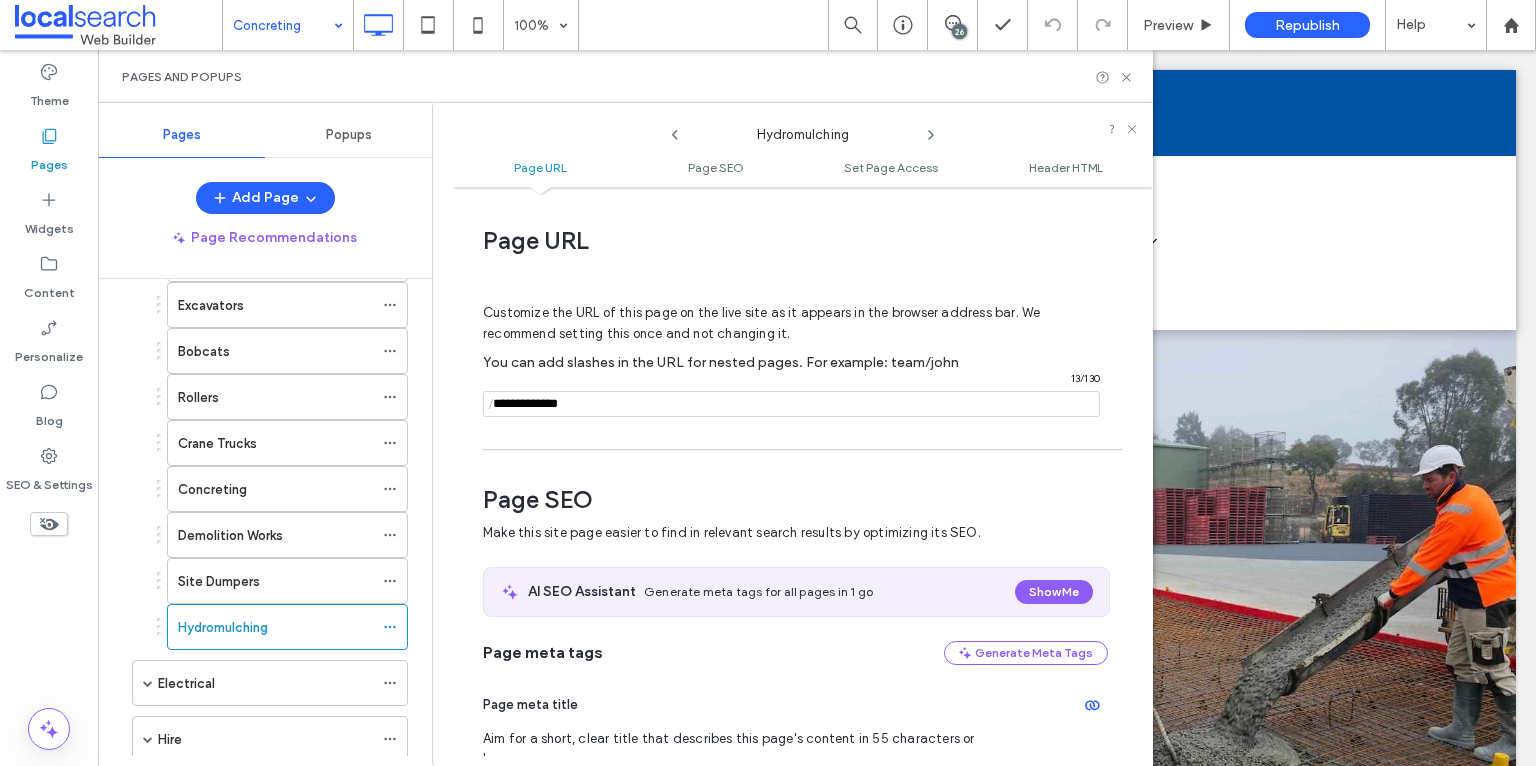 scroll, scrollTop: 125, scrollLeft: 0, axis: vertical 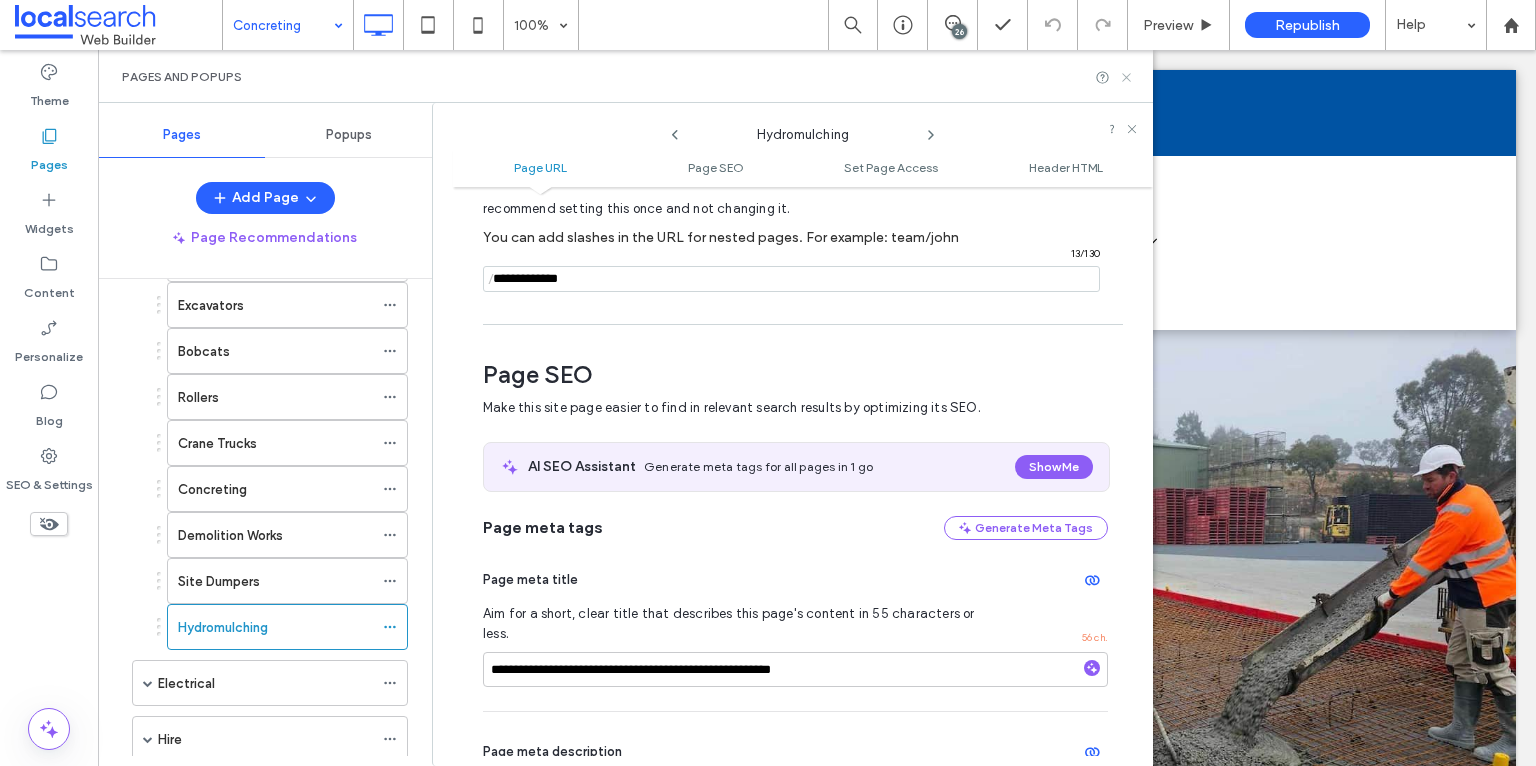 drag, startPoint x: 1127, startPoint y: 75, endPoint x: 983, endPoint y: 82, distance: 144.17004 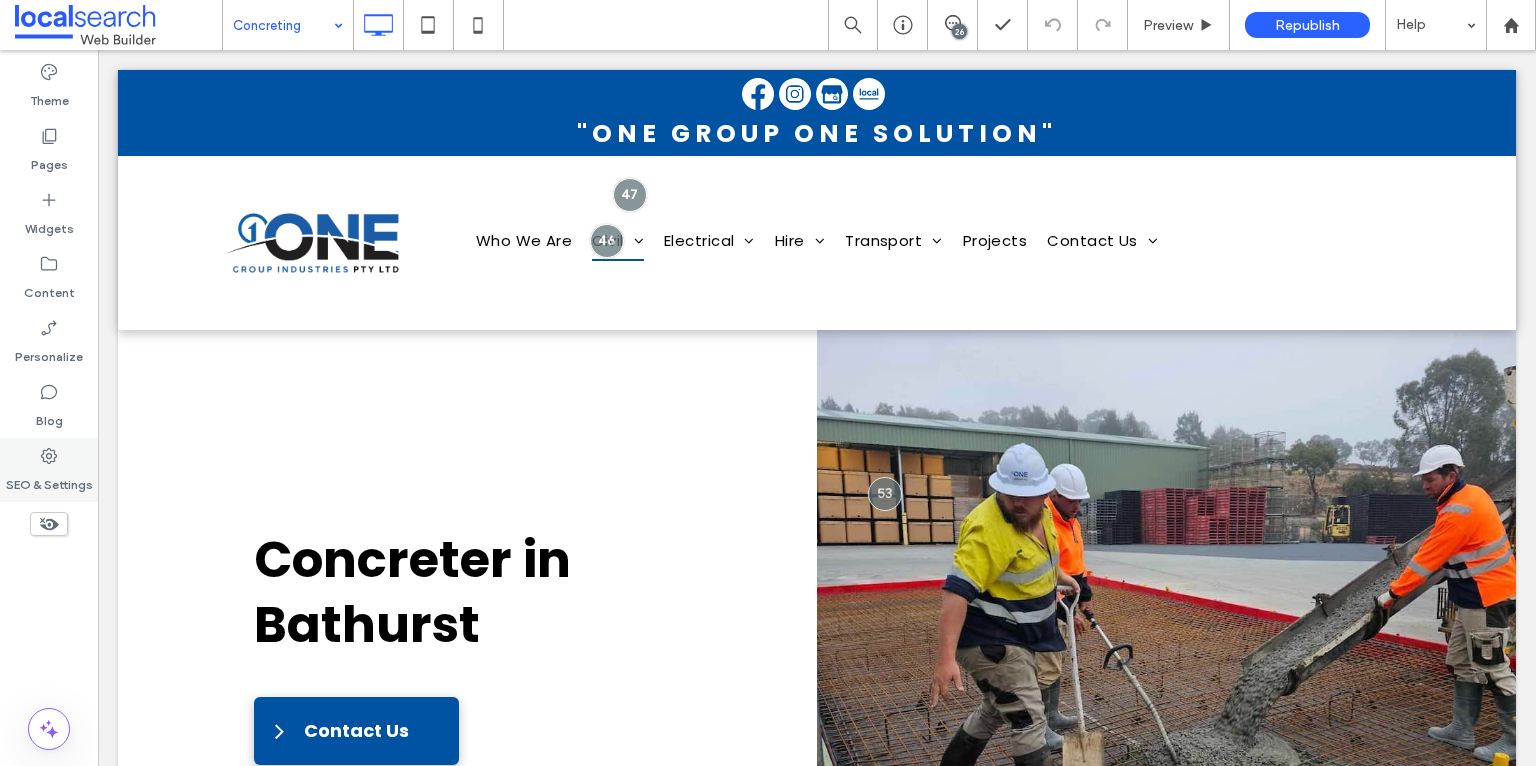 click 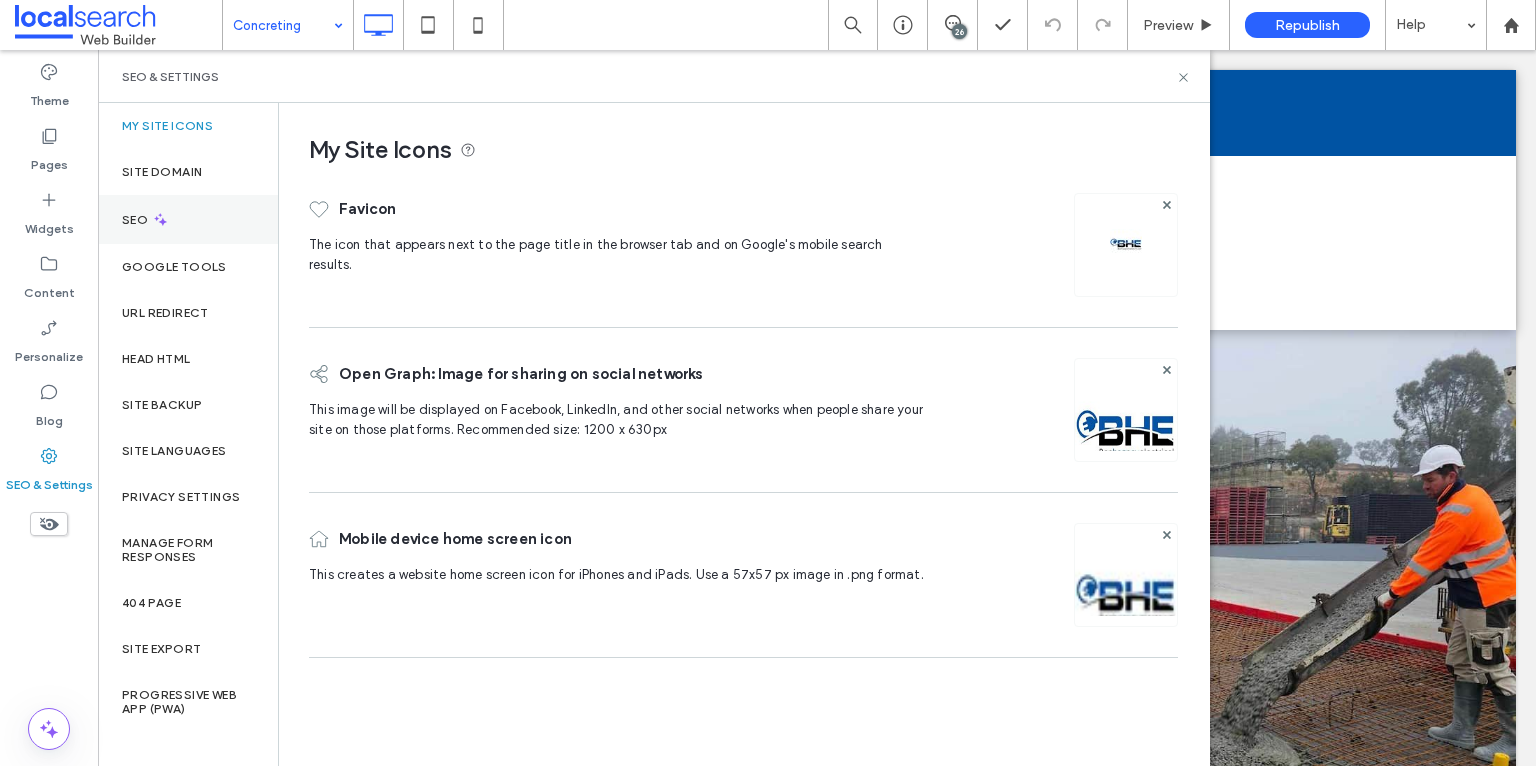 click 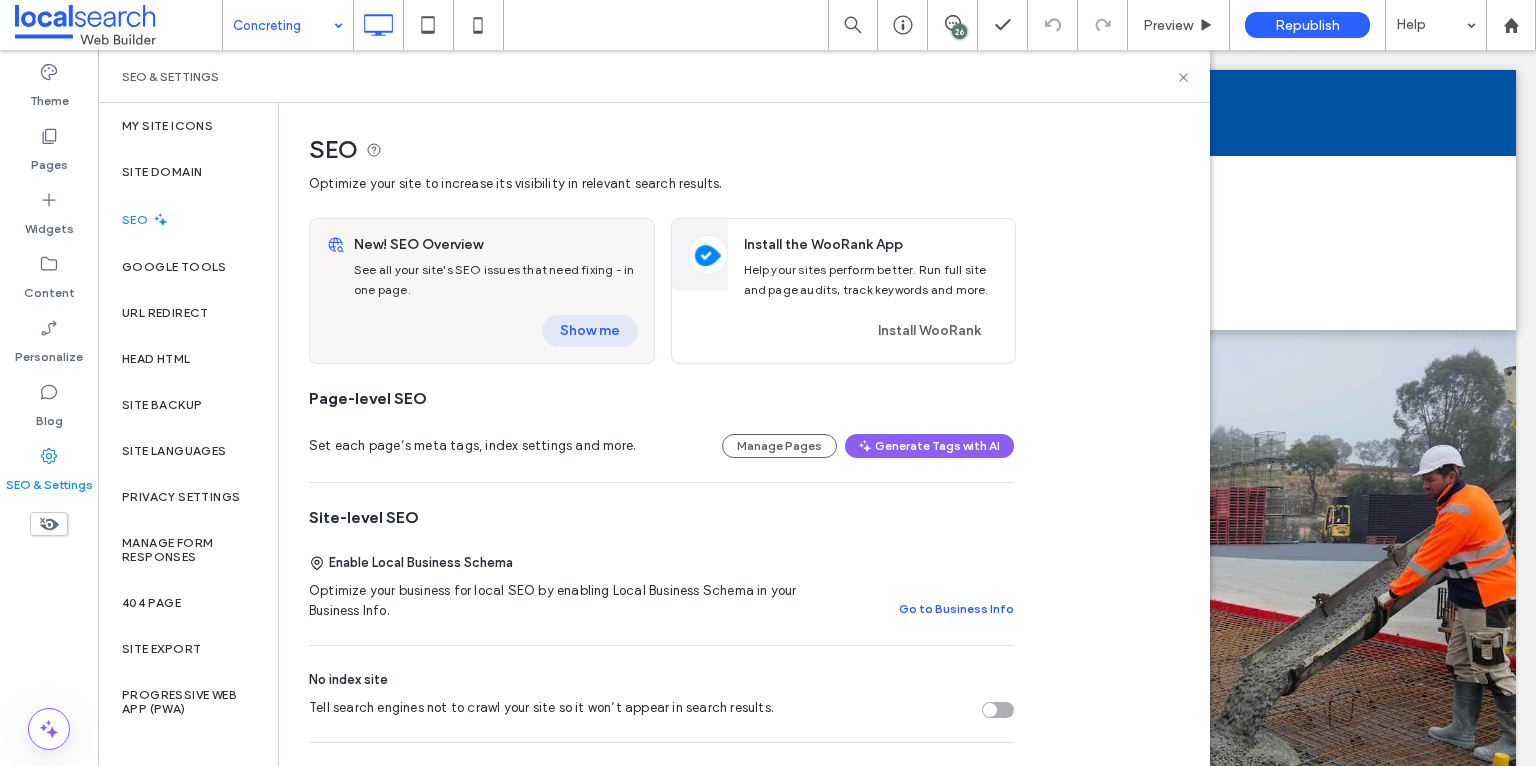 click on "Show me" at bounding box center [590, 331] 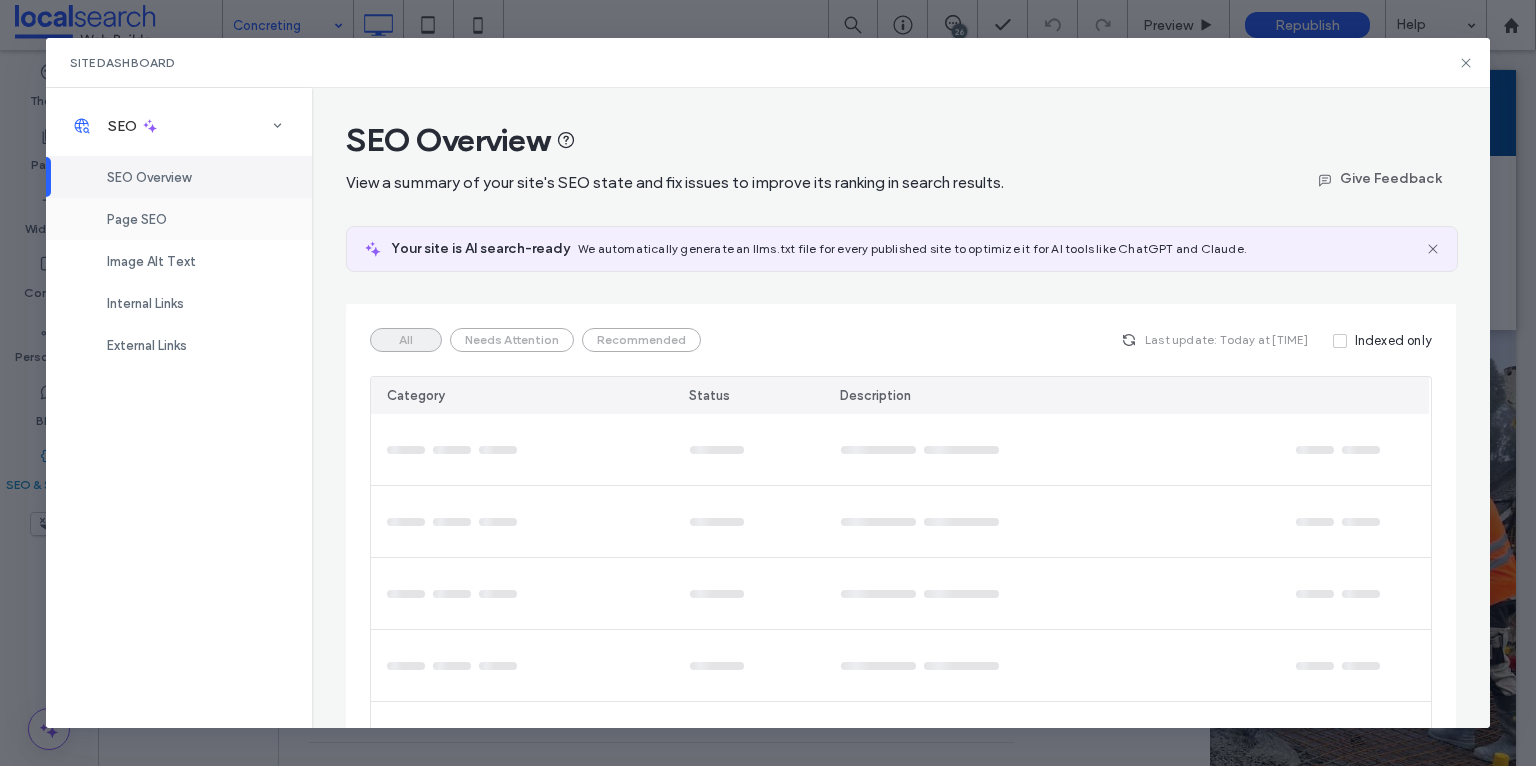 click on "Page SEO" at bounding box center [137, 219] 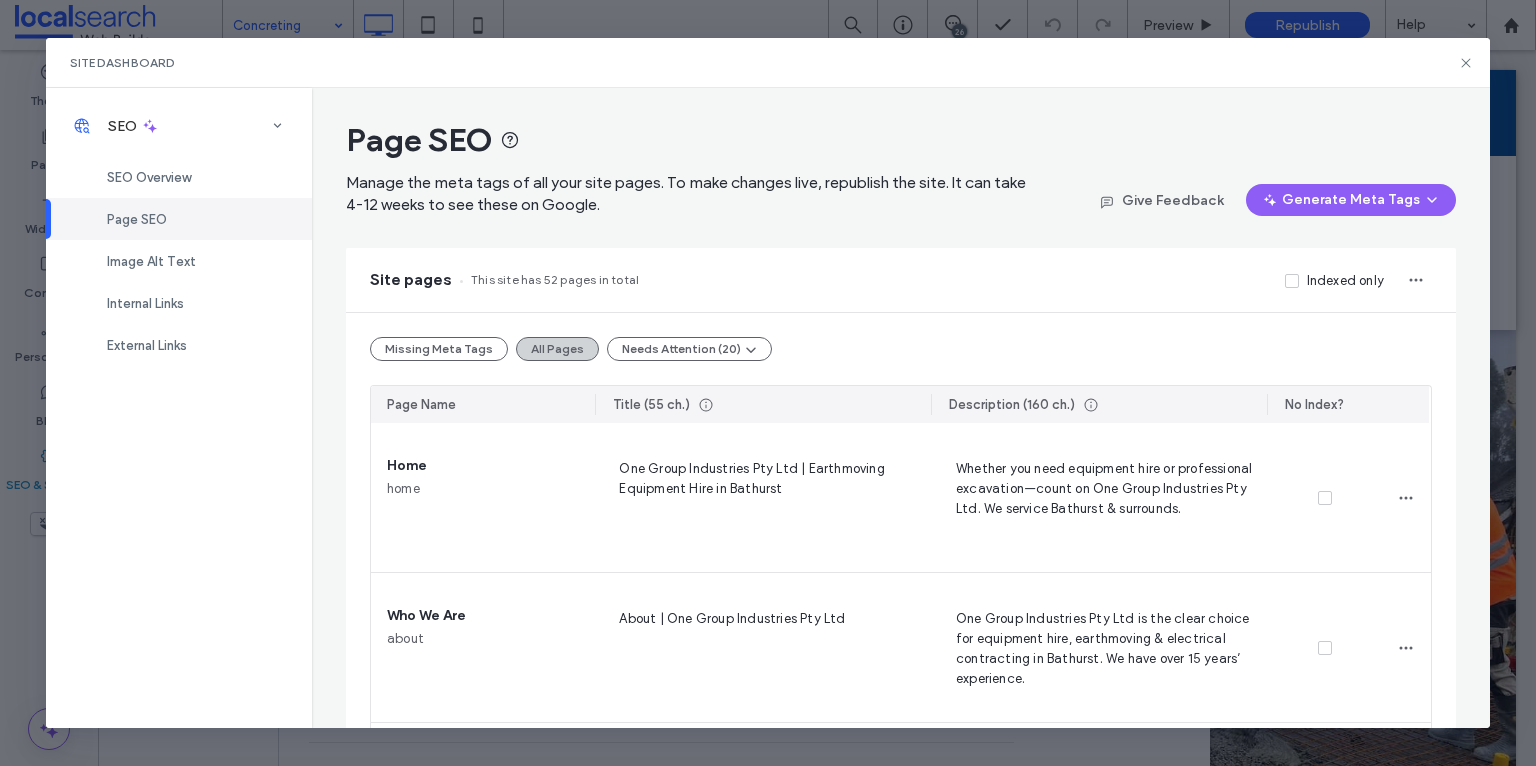 click on "All Pages" at bounding box center (557, 349) 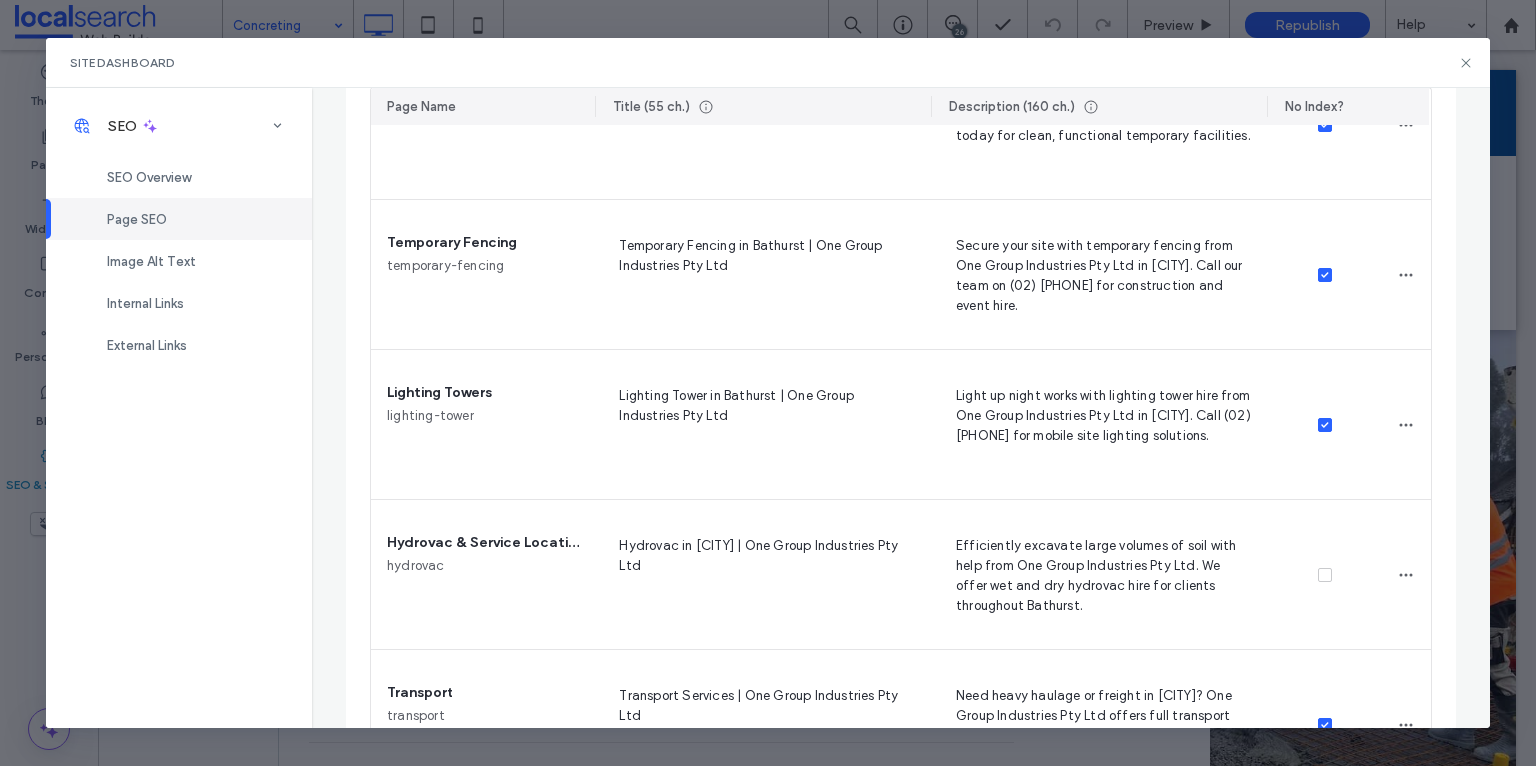 scroll, scrollTop: 5640, scrollLeft: 0, axis: vertical 